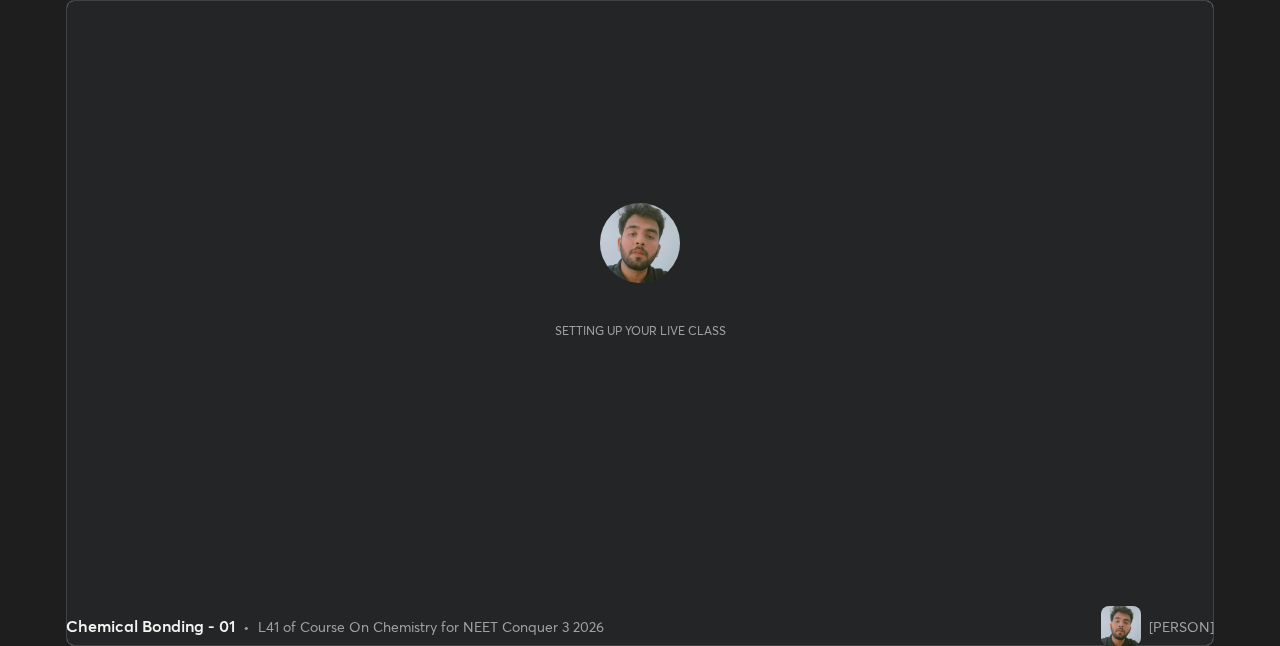 scroll, scrollTop: 0, scrollLeft: 0, axis: both 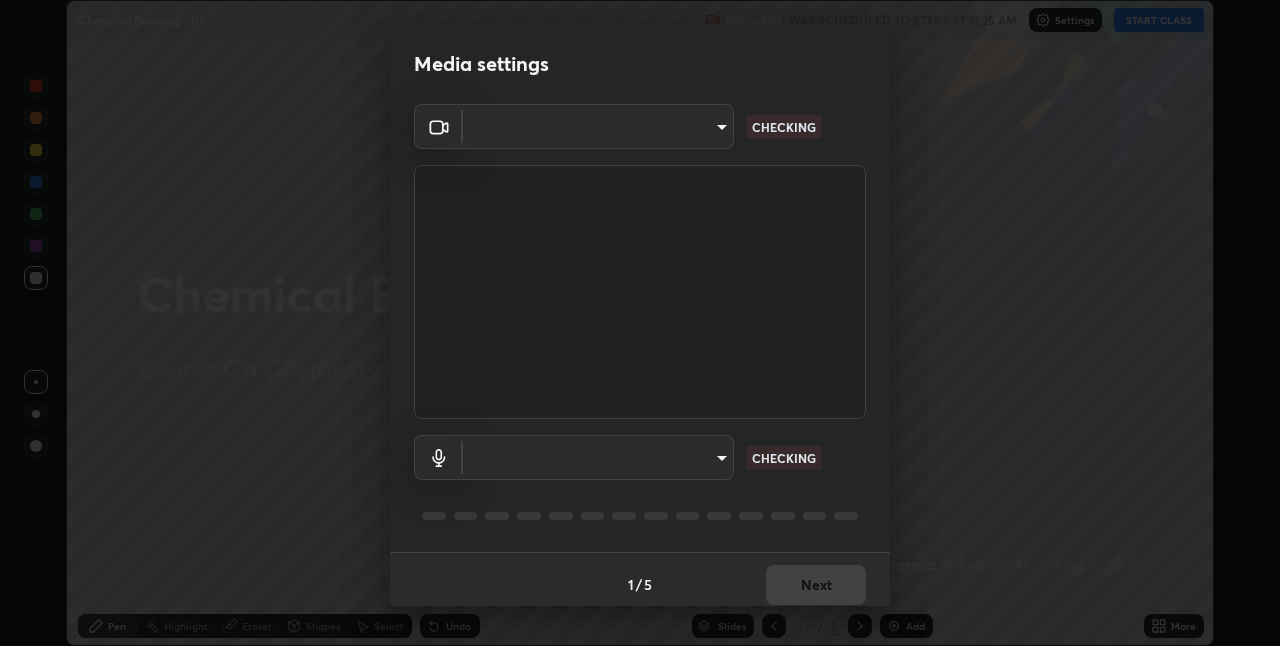 type on "bc685aeedd285d7db1af28b48484641fa4278282599c71468c92a44d82825933" 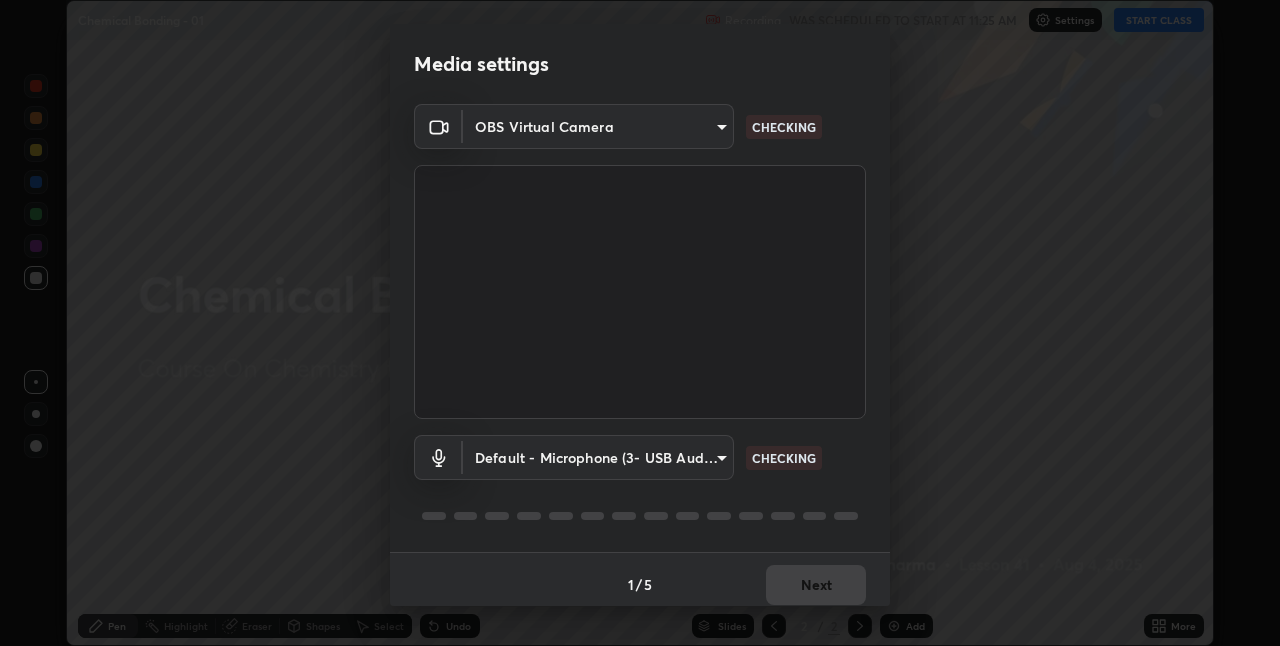 scroll, scrollTop: 10, scrollLeft: 0, axis: vertical 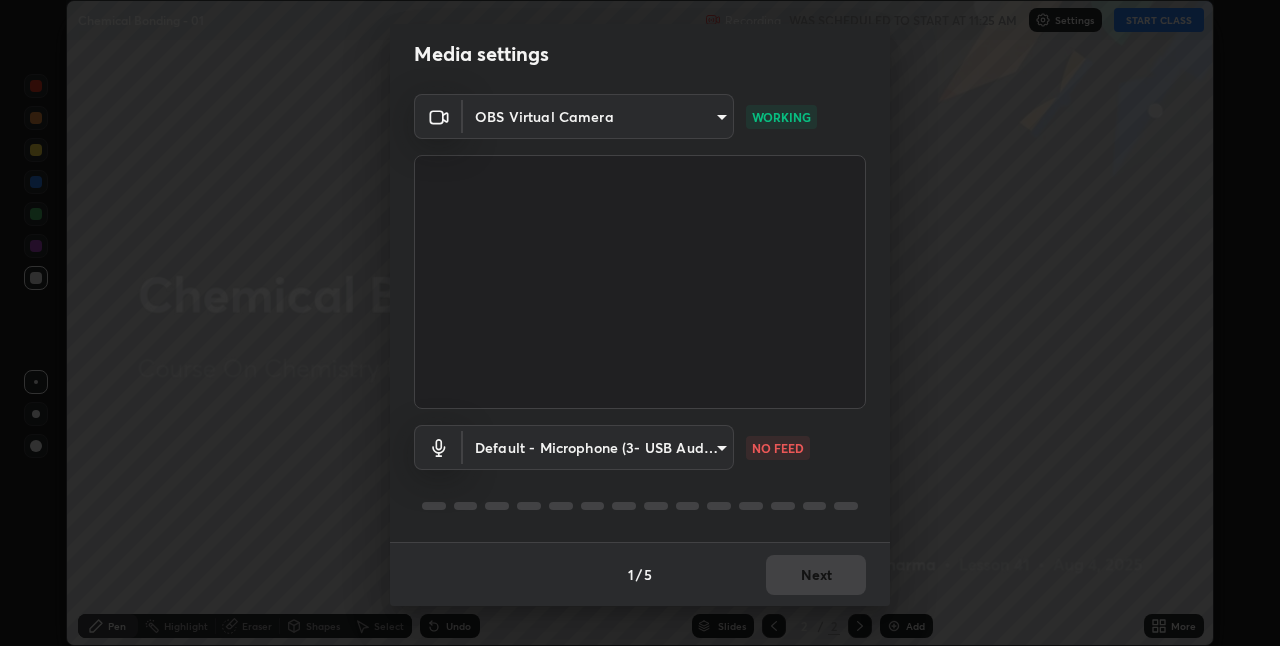 click on "Erase all Chemical Bonding - 01 Recording WAS SCHEDULED TO START AT  11:25 AM Settings START CLASS Setting up your live class Chemical Bonding - 01 • L41 of Course On Chemistry for NEET Conquer 3 2026 [PERSON] Pen Highlight Eraser Shapes Select Undo Slides 2 / 2 Add More No doubts shared Encourage your learners to ask a doubt for better clarity Report an issue Reason for reporting Buffering Chat not working Audio - Video sync issue Educator video quality low ​ Attach an image Report Media settings OBS Virtual Camera [HASH] WORKING Default - Microphone (3- USB Audio Device) default NO FEED 1 / 5 Next" at bounding box center (640, 323) 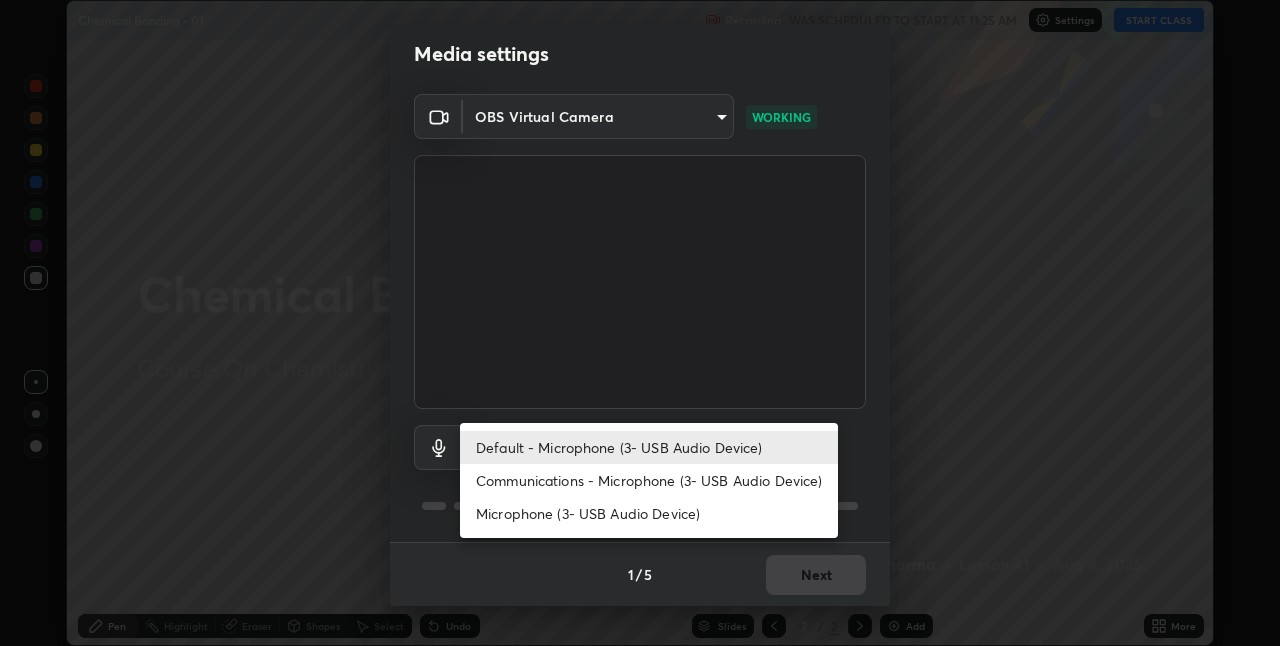 click on "Communications - Microphone (3- USB Audio Device)" at bounding box center (649, 480) 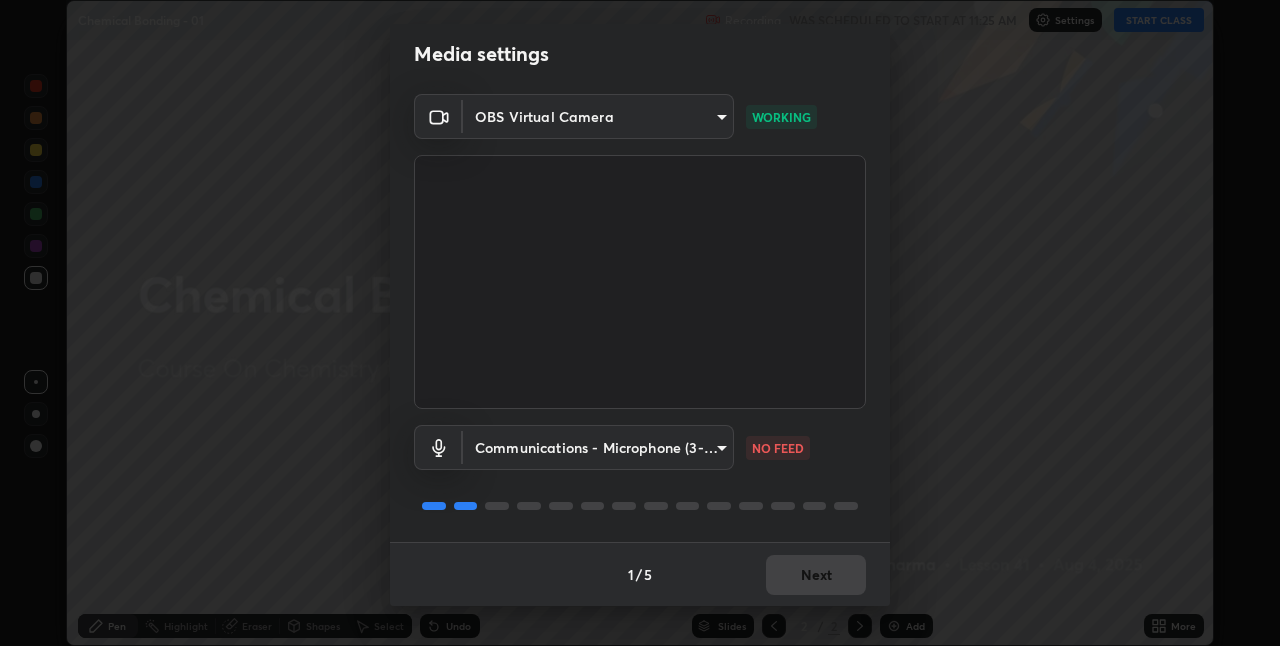 click on "Erase all Chemical Bonding - 01 Recording WAS SCHEDULED TO START AT  11:25 AM Settings START CLASS Setting up your live class Chemical Bonding - 01 • L41 of Course On Chemistry for NEET Conquer 3 2026 [PERSON] Pen Highlight Eraser Shapes Select Undo Slides 2 / 2 Add More No doubts shared Encourage your learners to ask a doubt for better clarity Report an issue Reason for reporting Buffering Chat not working Audio - Video sync issue Educator video quality low ​ Attach an image Report Media settings OBS Virtual Camera [HASH] WORKING Communications - Microphone (3- USB Audio Device) communications NO FEED 1 / 5 Next" at bounding box center (640, 323) 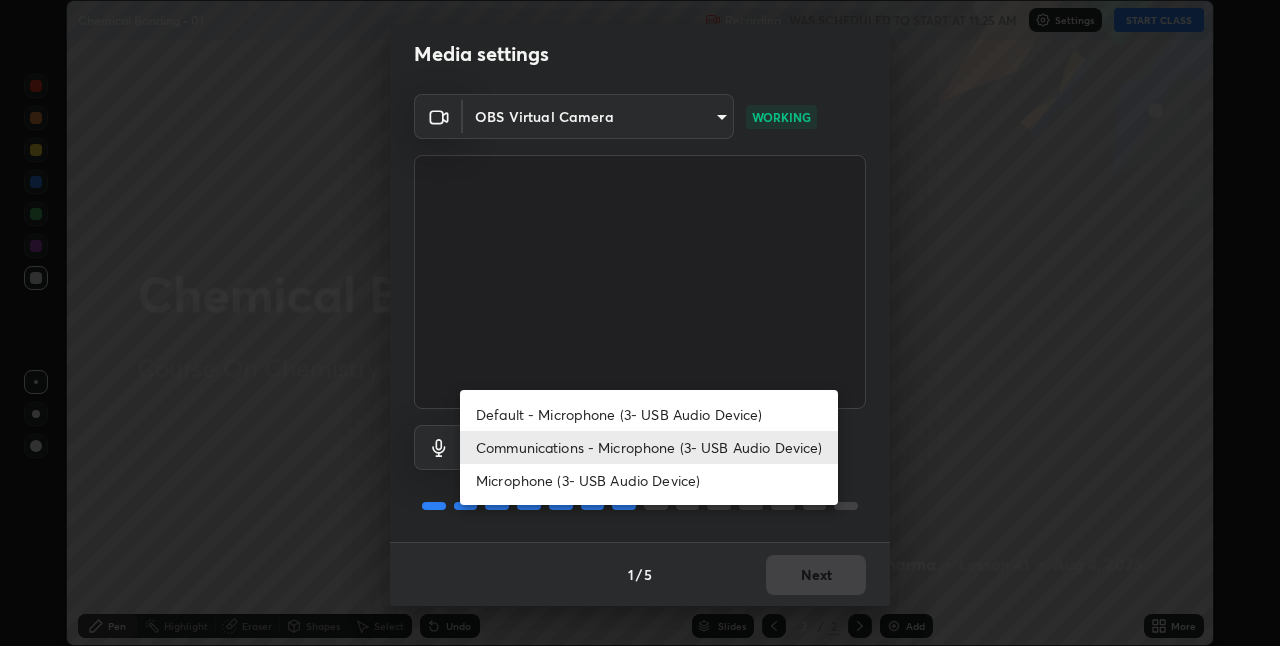 click on "Default - Microphone (3- USB Audio Device)" at bounding box center [649, 414] 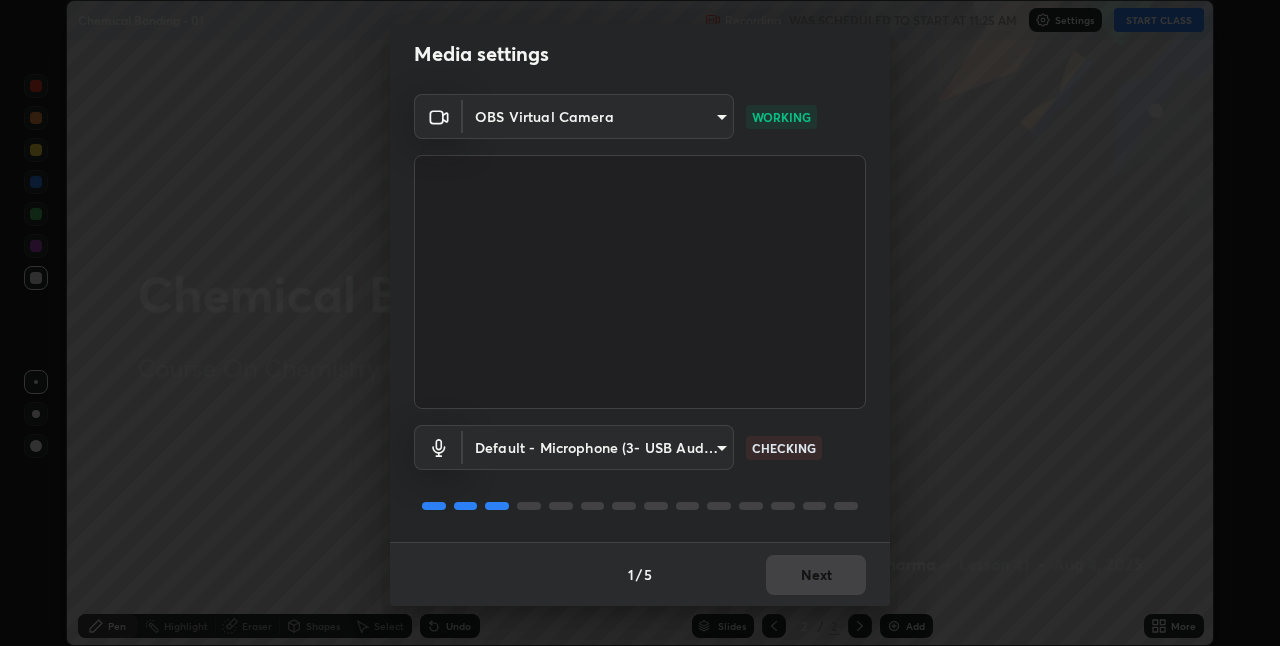 scroll, scrollTop: 0, scrollLeft: 0, axis: both 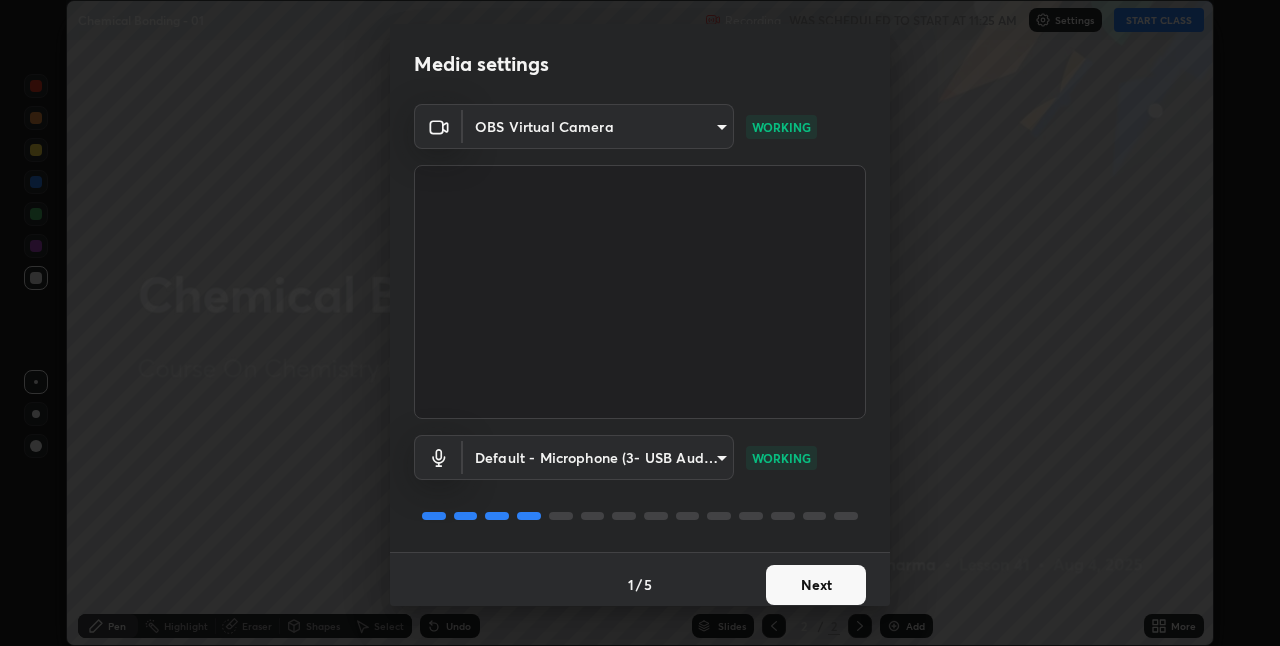 click on "Next" at bounding box center [816, 585] 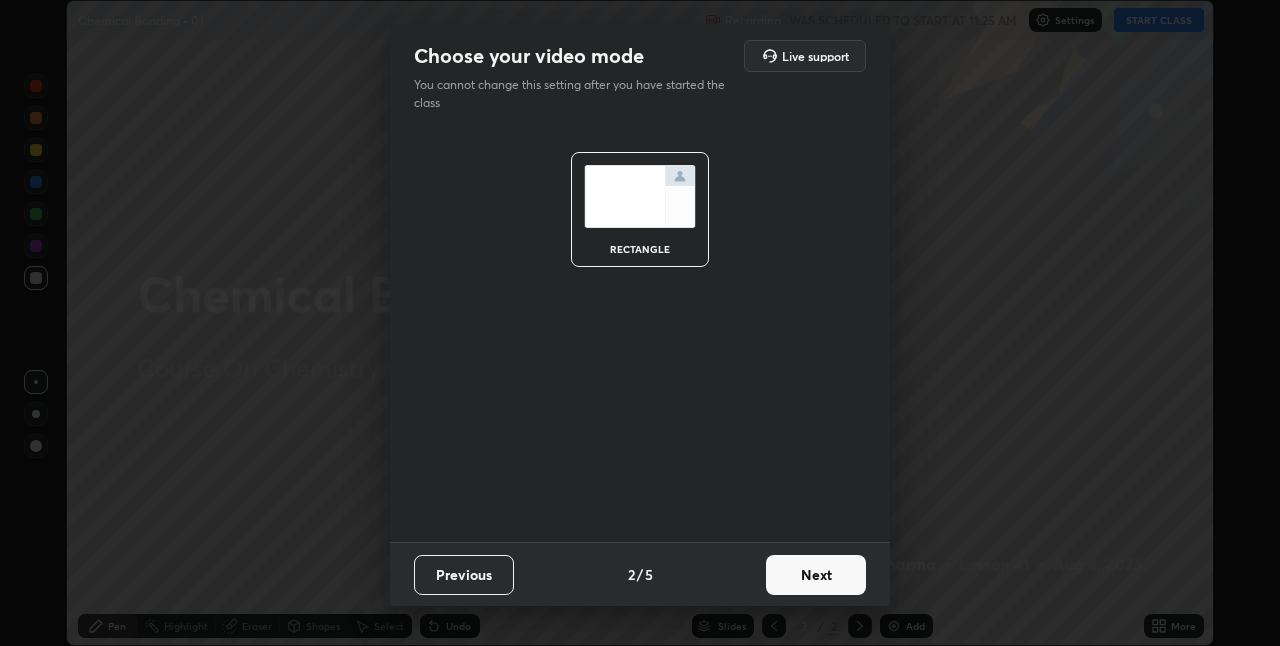 click on "Next" at bounding box center (816, 575) 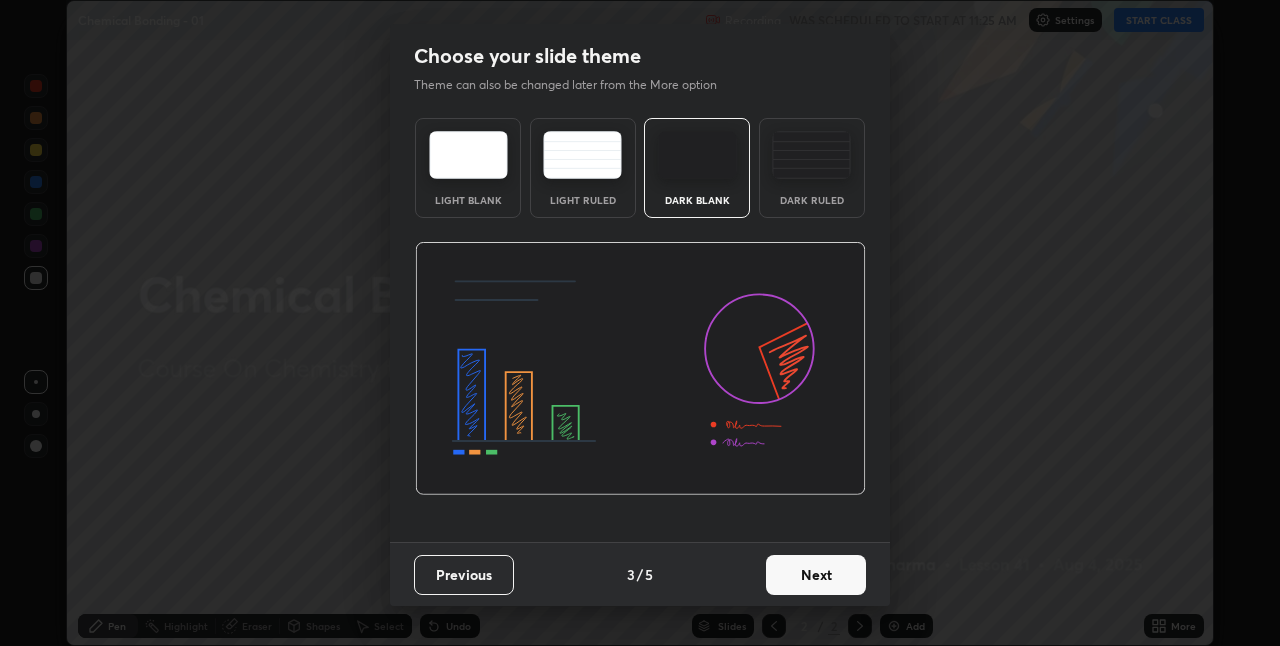 click on "Next" at bounding box center [816, 575] 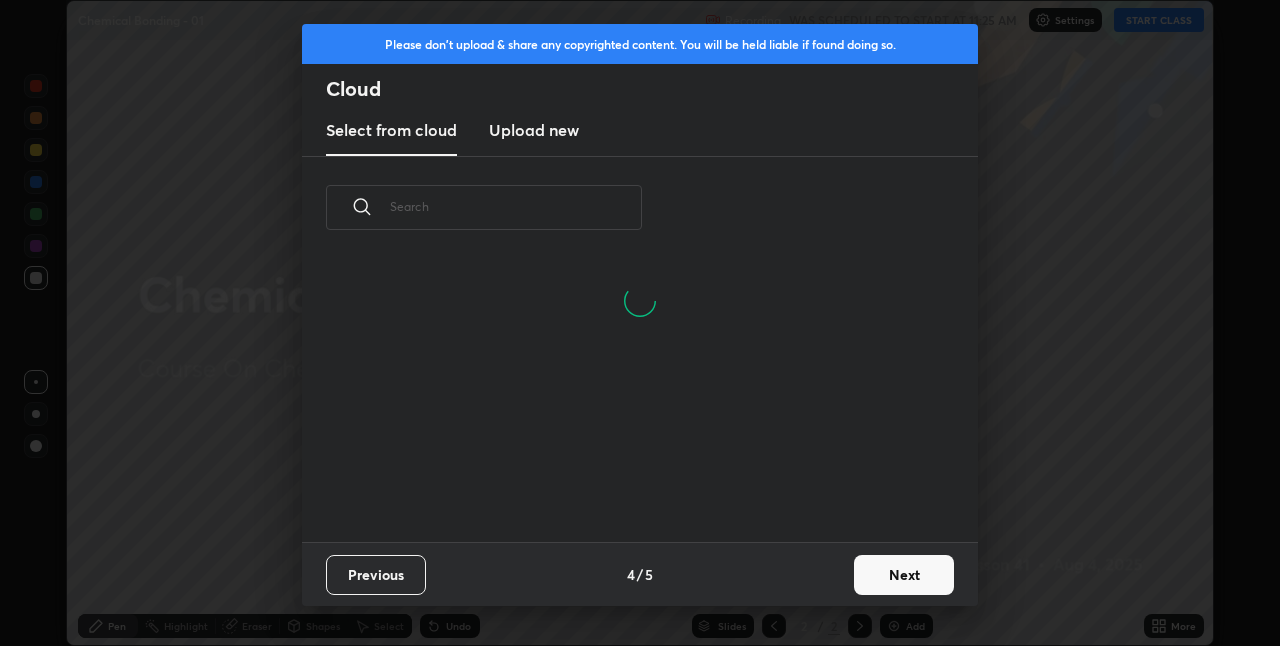 click on "Next" at bounding box center (904, 575) 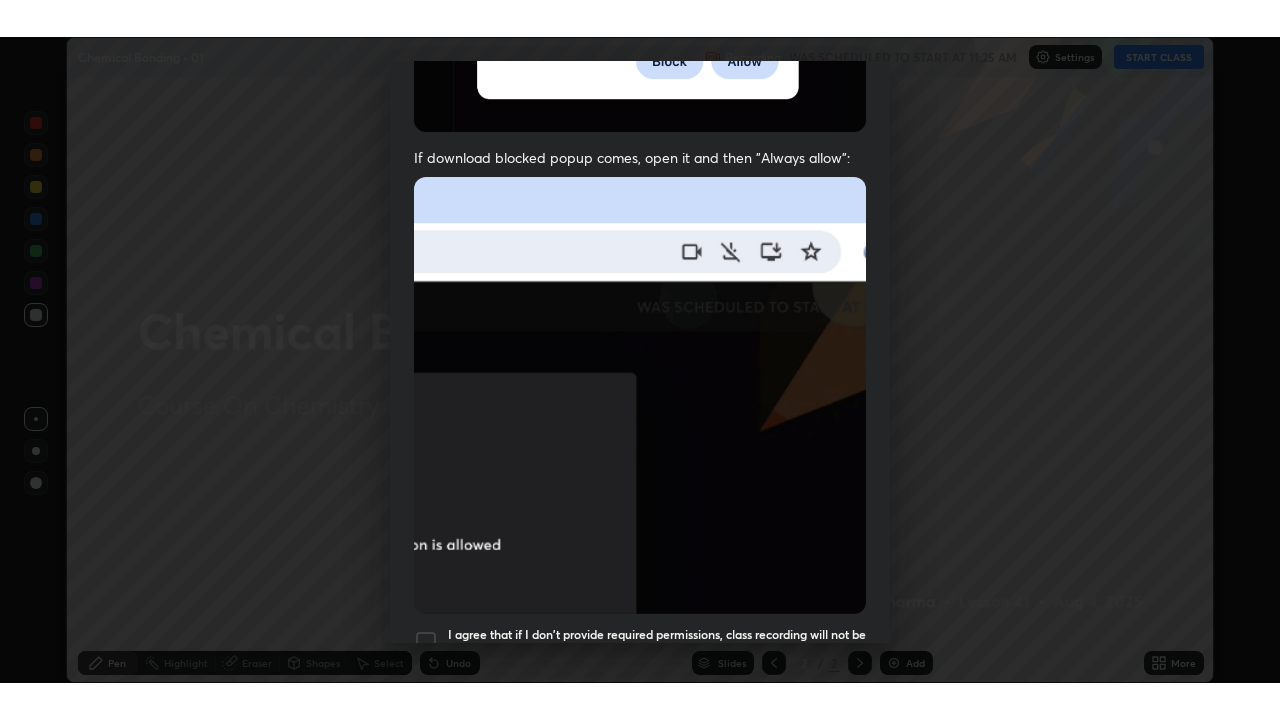 scroll, scrollTop: 418, scrollLeft: 0, axis: vertical 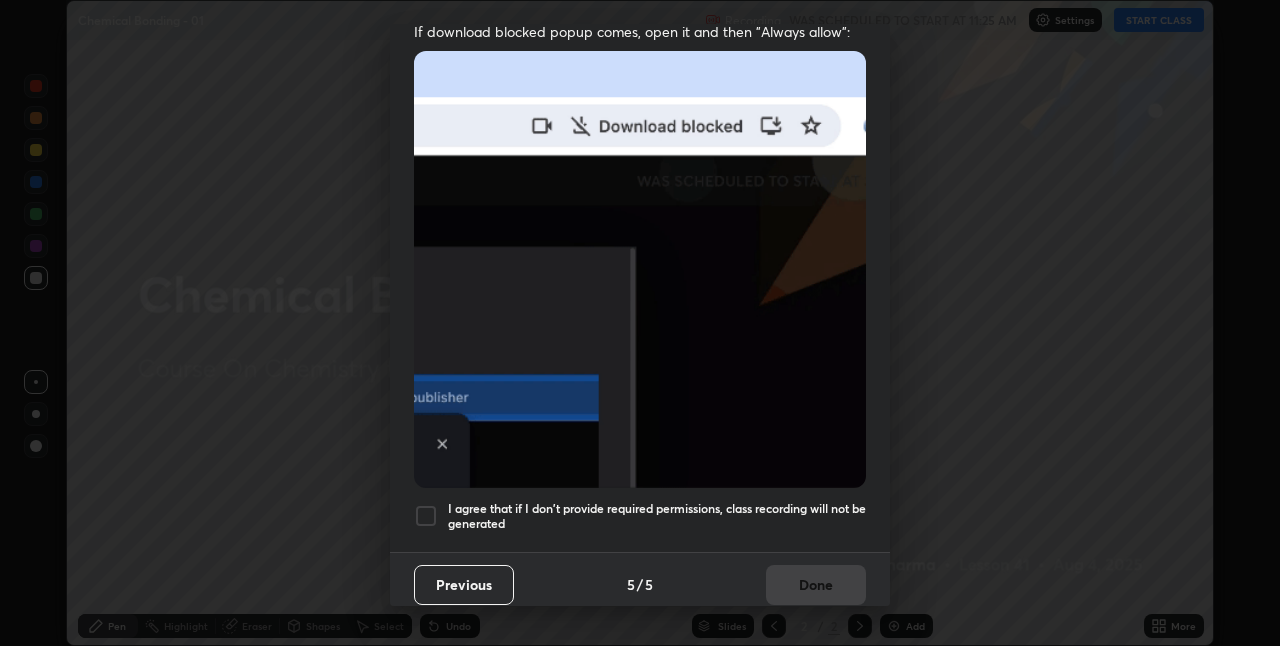 click at bounding box center [426, 516] 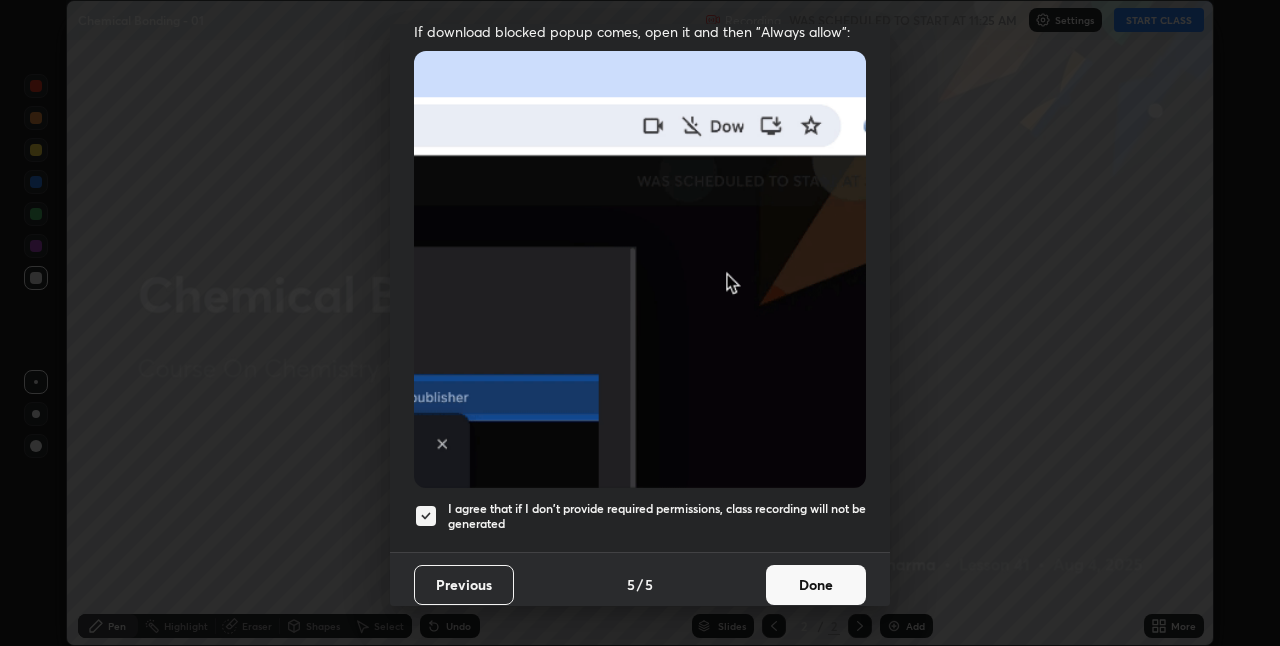 click on "Done" at bounding box center (816, 585) 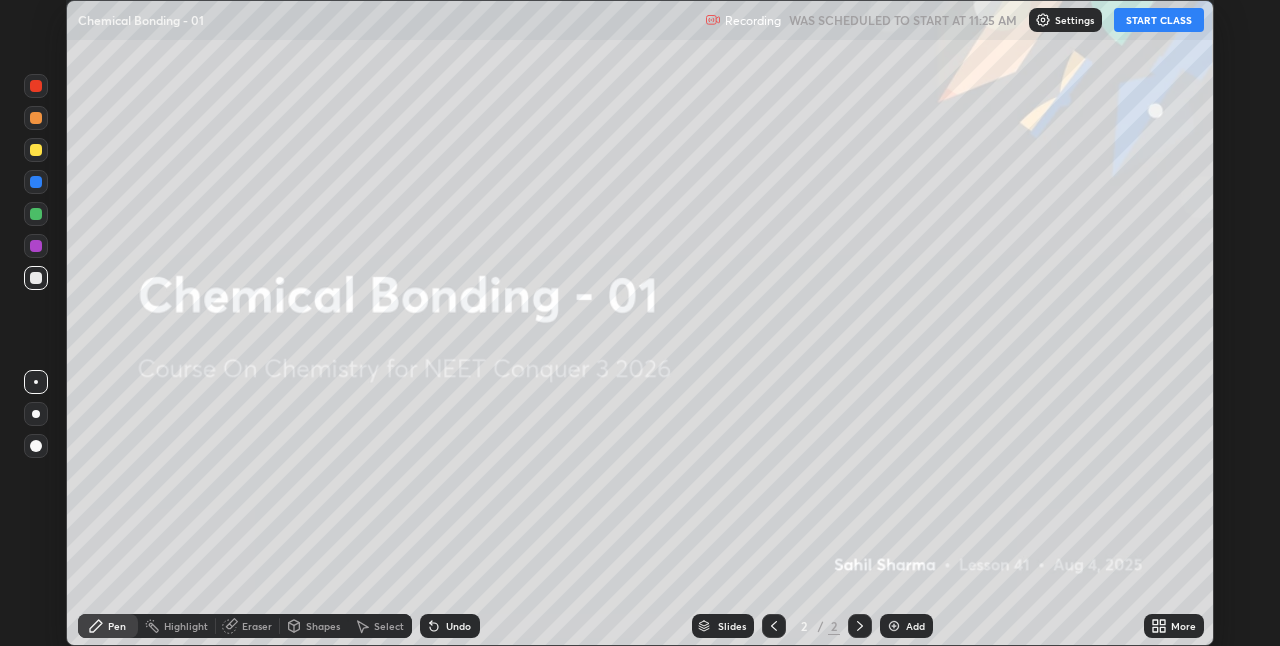 click 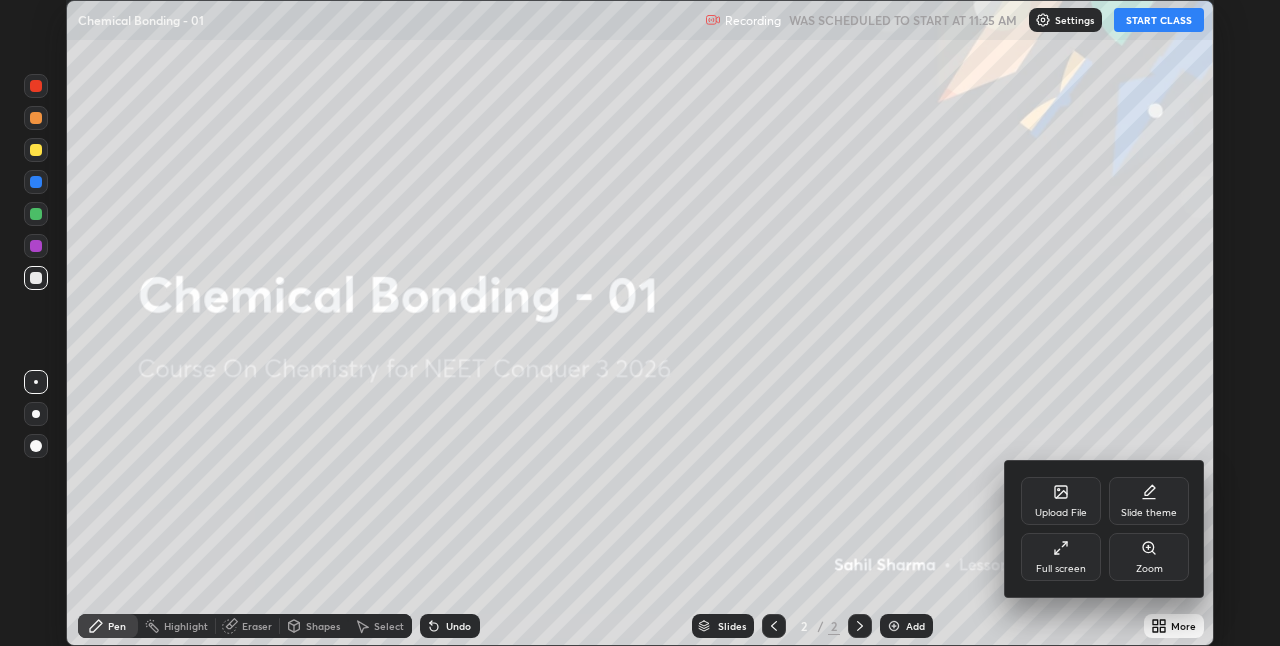 click on "Full screen" at bounding box center [1061, 557] 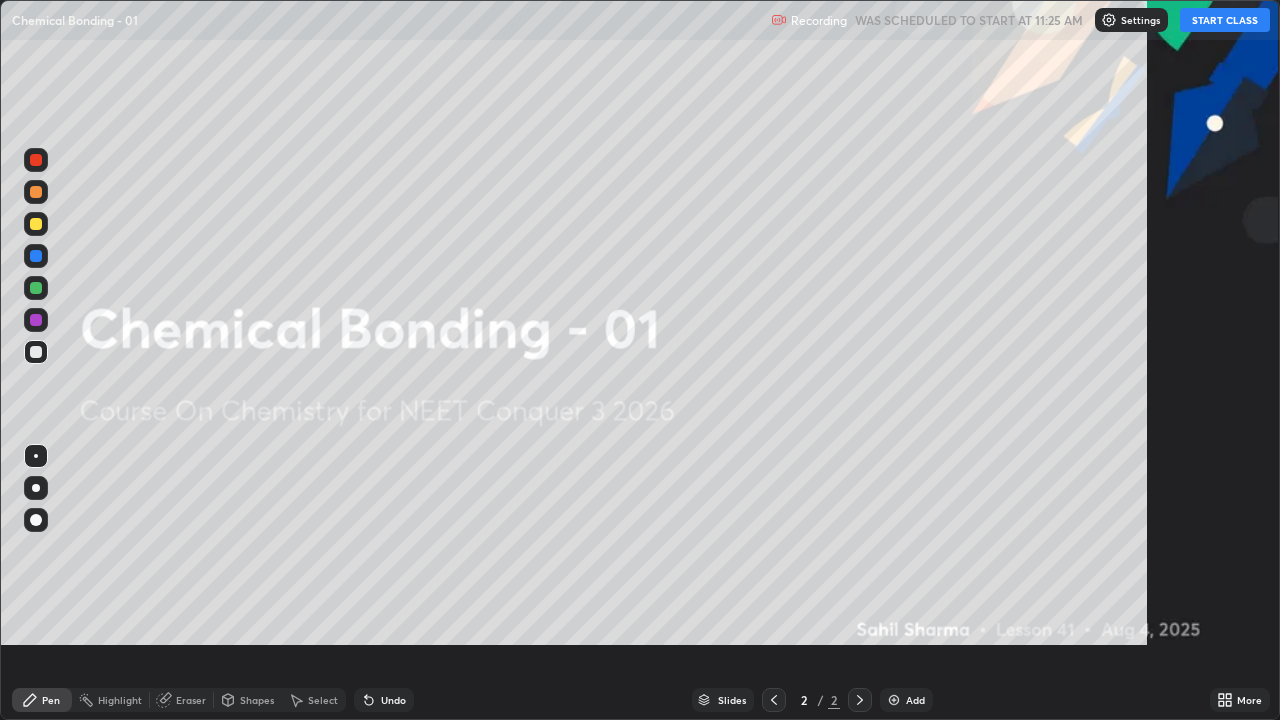 scroll, scrollTop: 99280, scrollLeft: 98720, axis: both 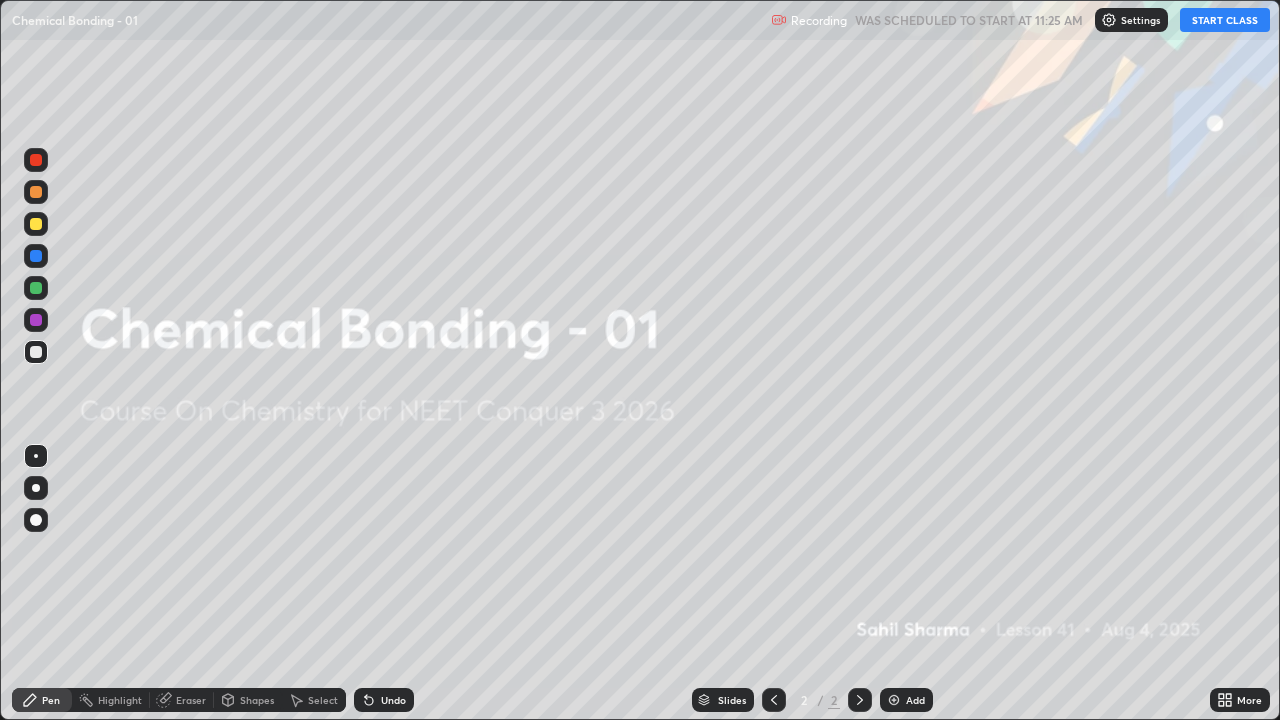 click at bounding box center [36, 224] 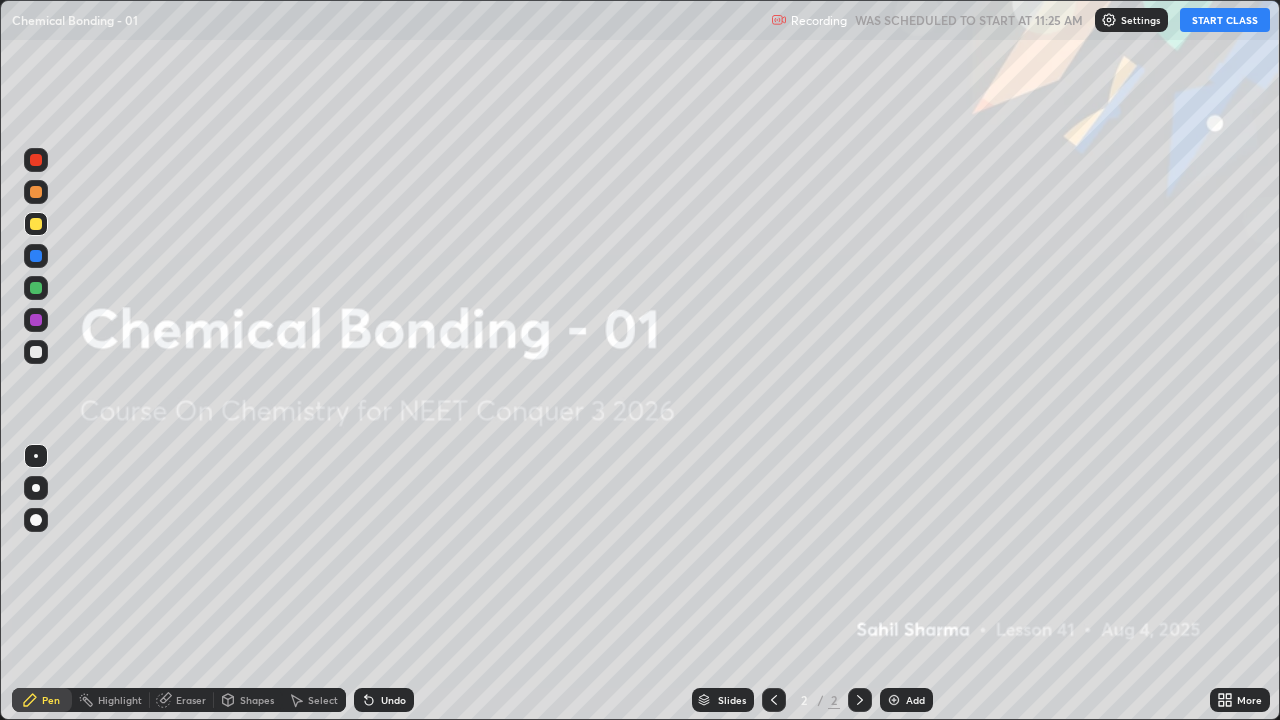 click at bounding box center (36, 520) 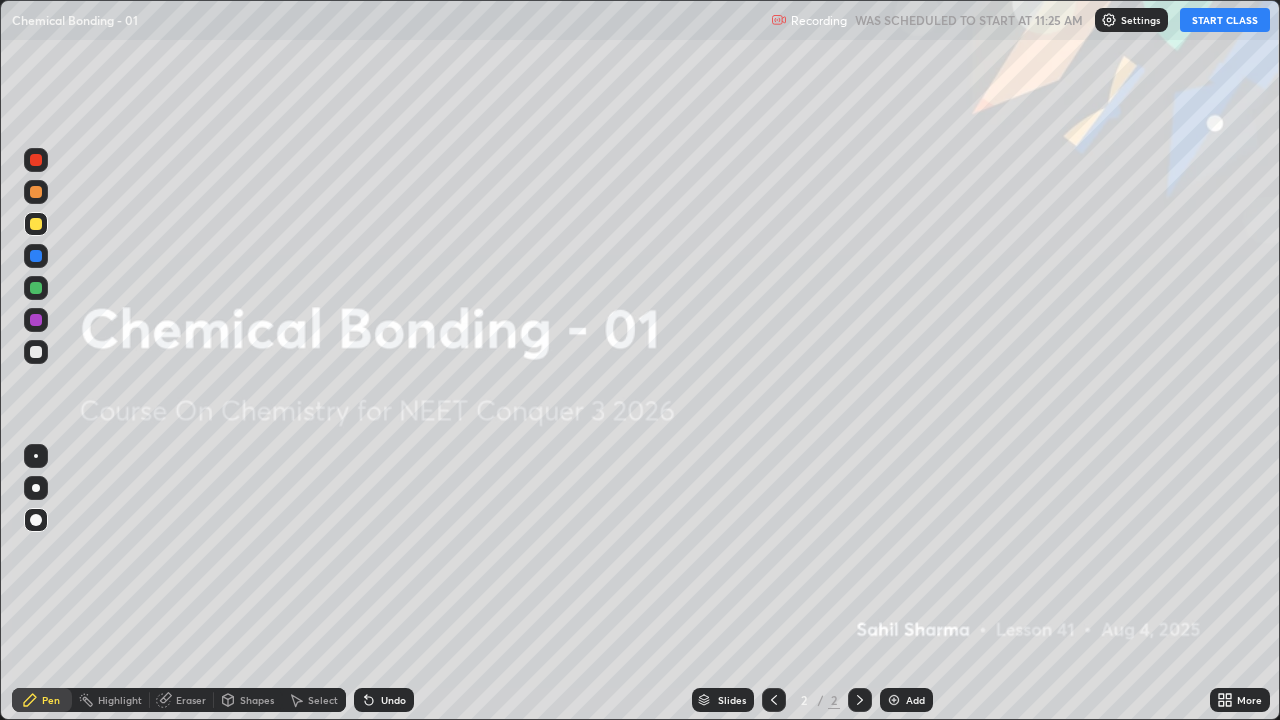 click on "Add" at bounding box center (906, 700) 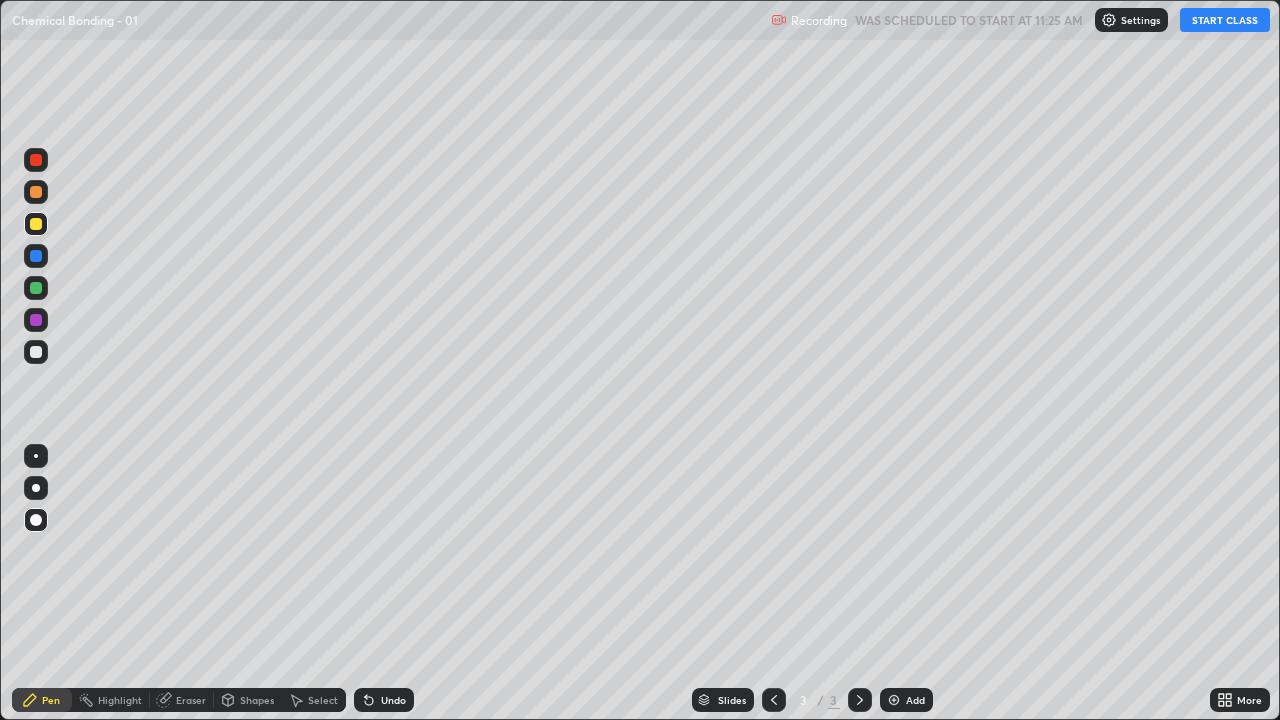 click at bounding box center (36, 224) 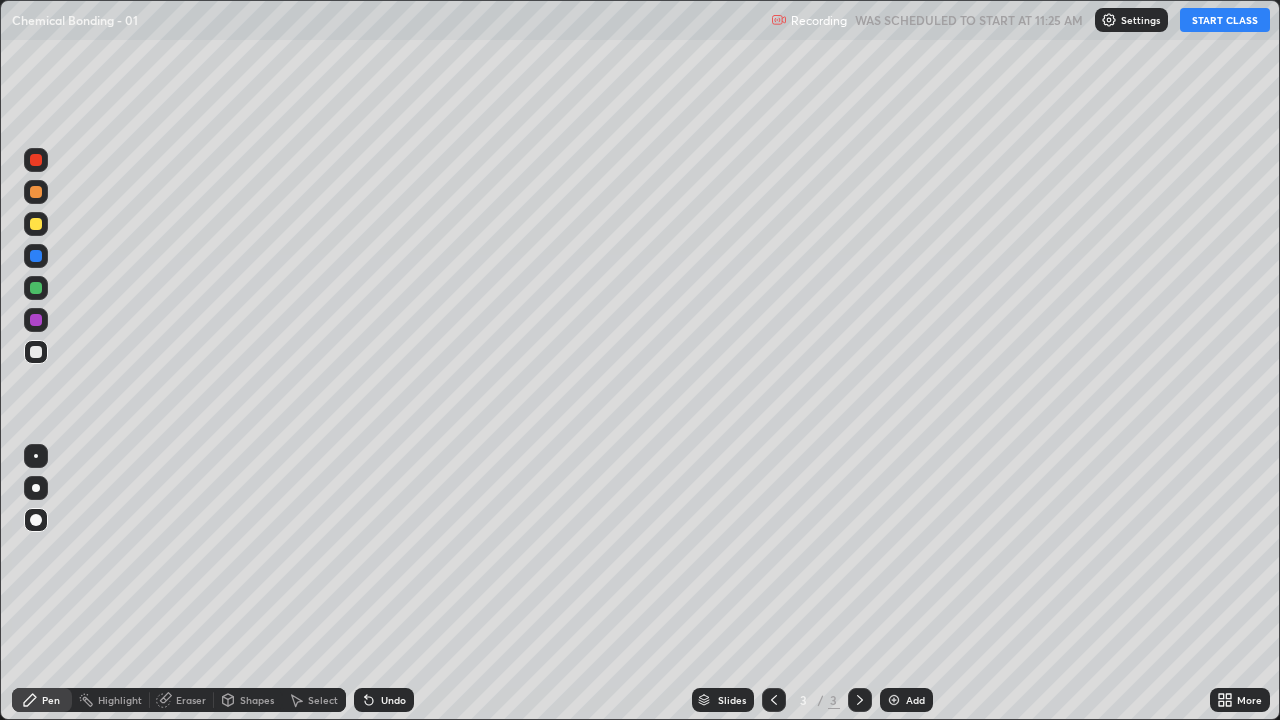 click on "START CLASS" at bounding box center (1225, 20) 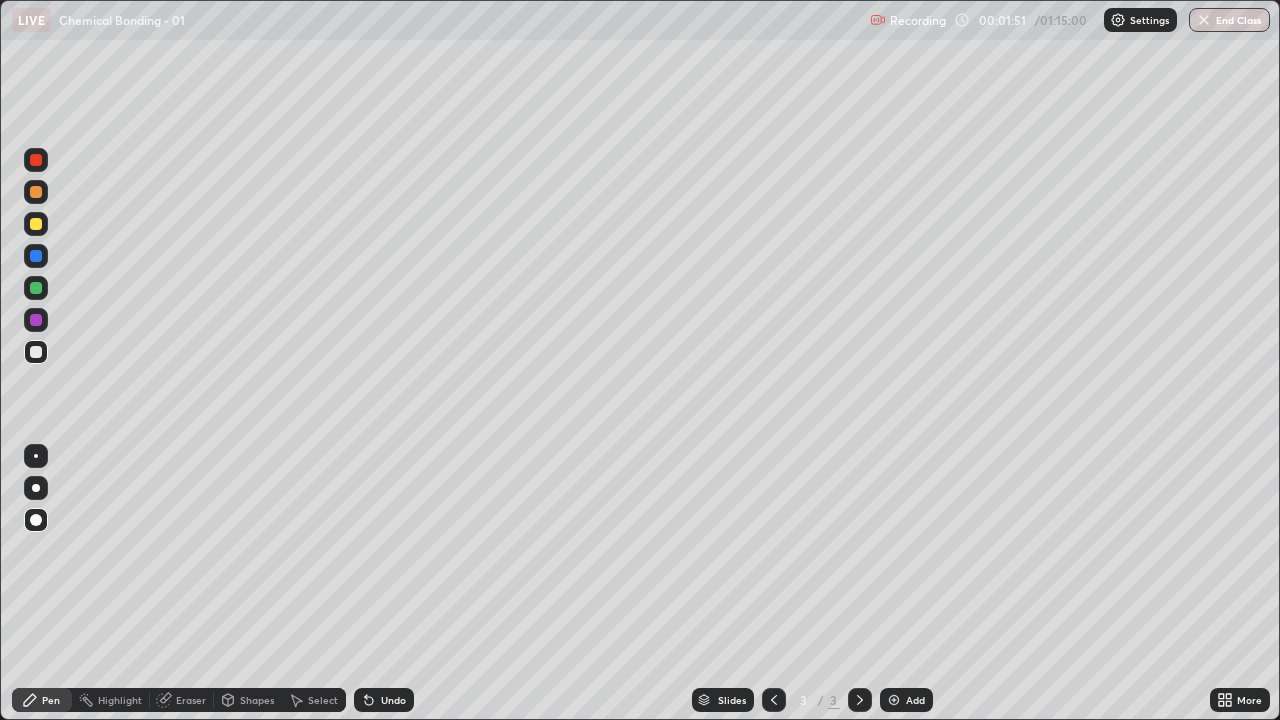 click at bounding box center [36, 224] 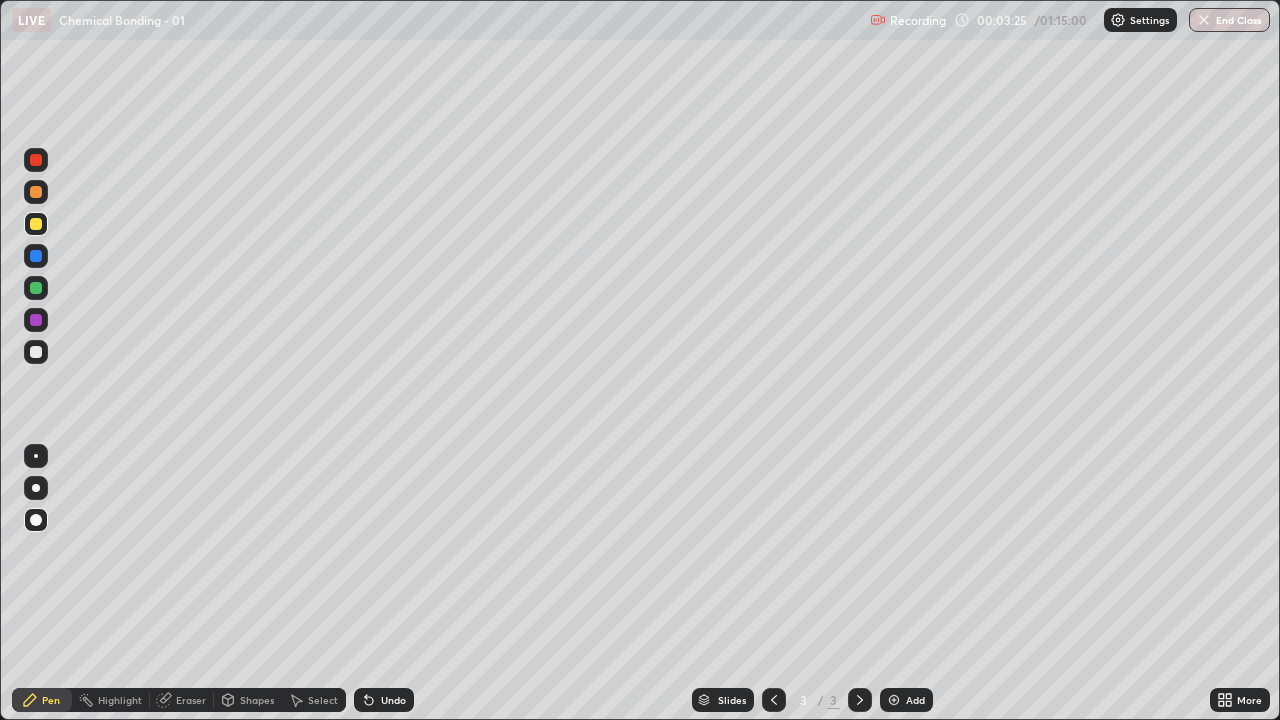 click at bounding box center [36, 352] 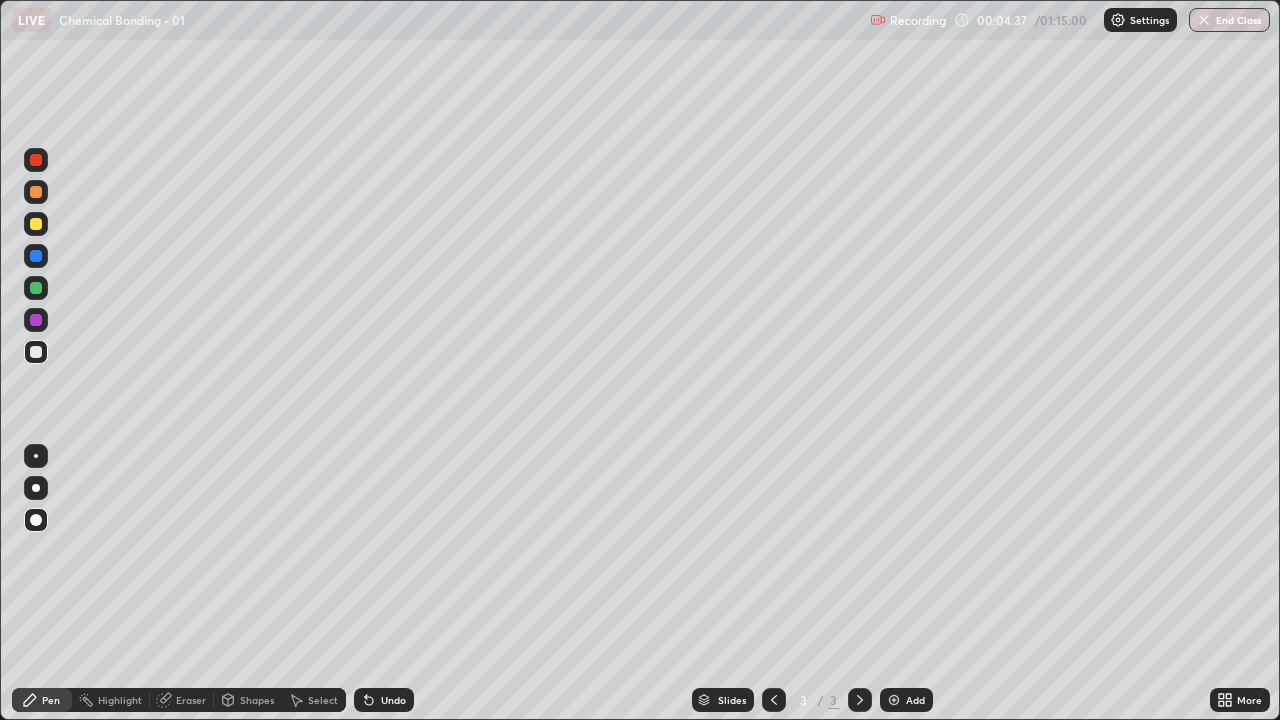 click at bounding box center [36, 224] 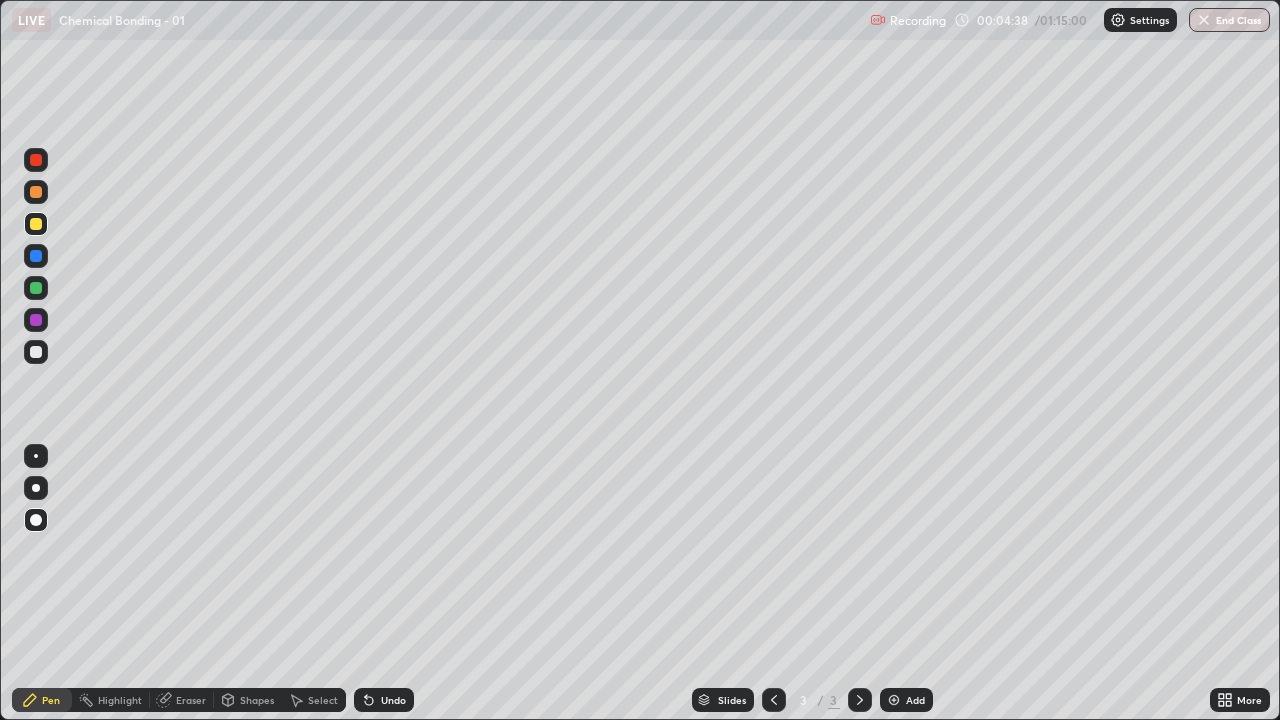 click at bounding box center [36, 288] 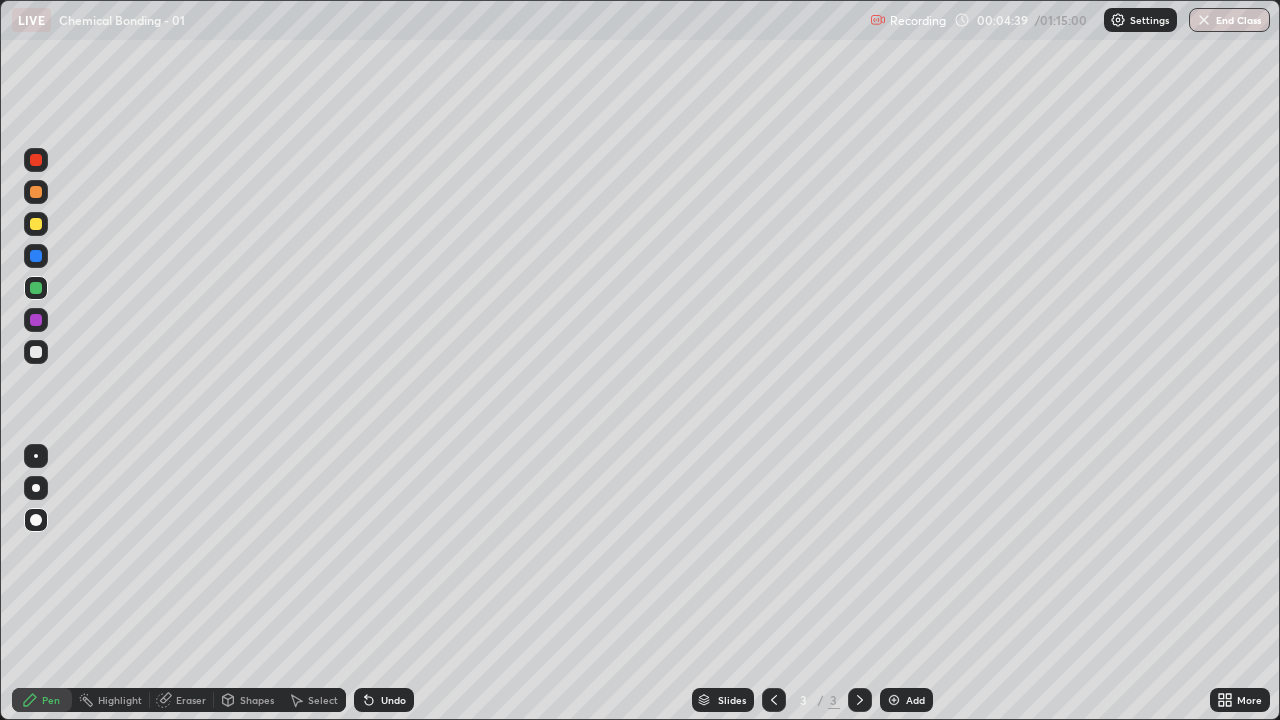 click at bounding box center (36, 224) 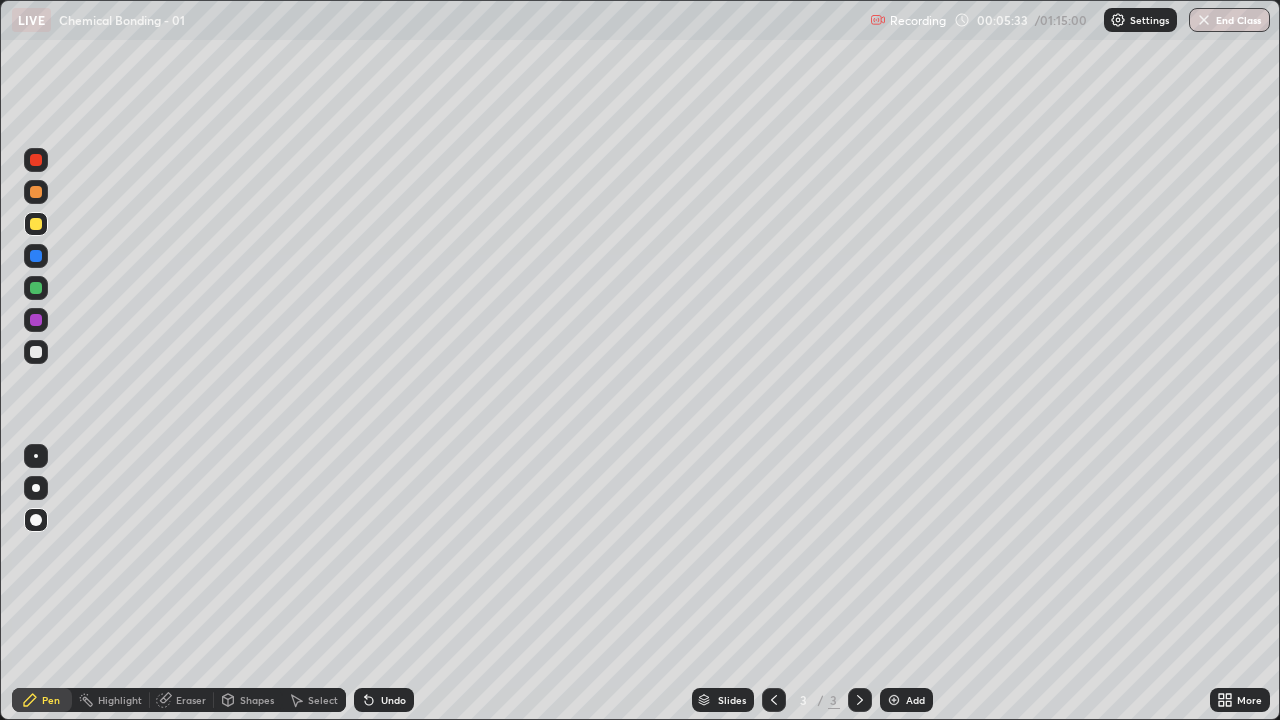 click at bounding box center [36, 352] 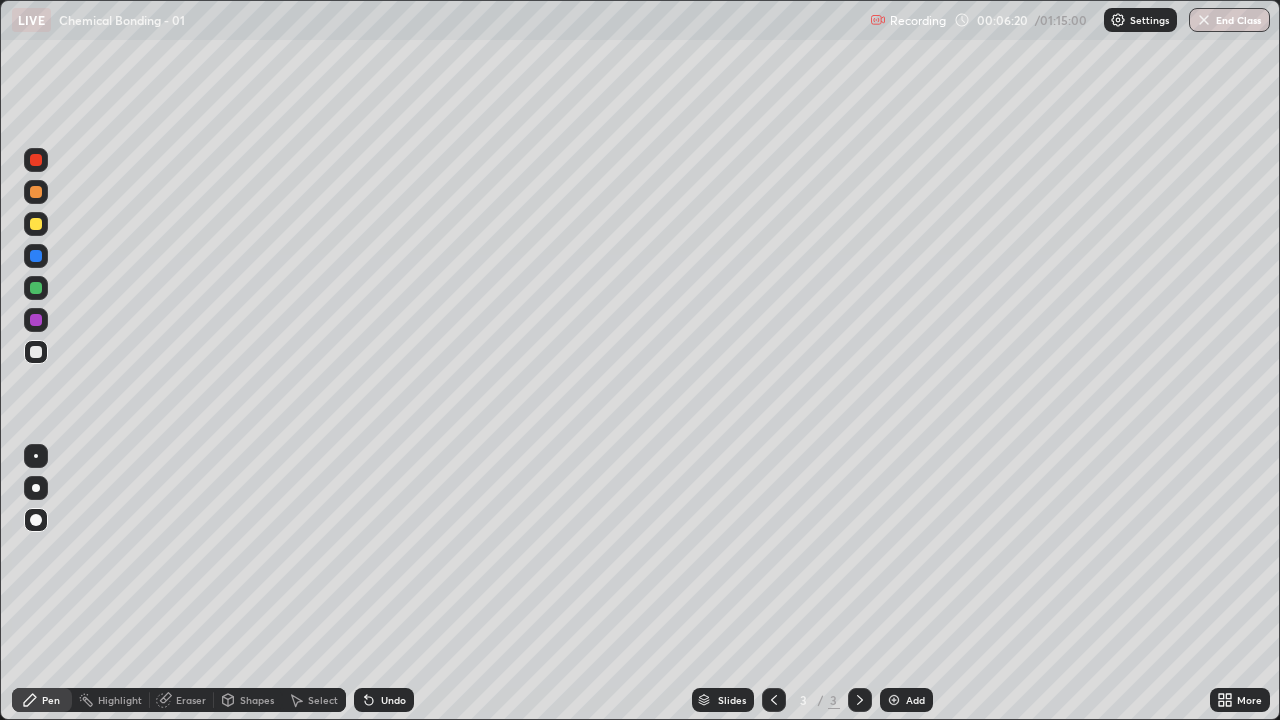 click at bounding box center (36, 288) 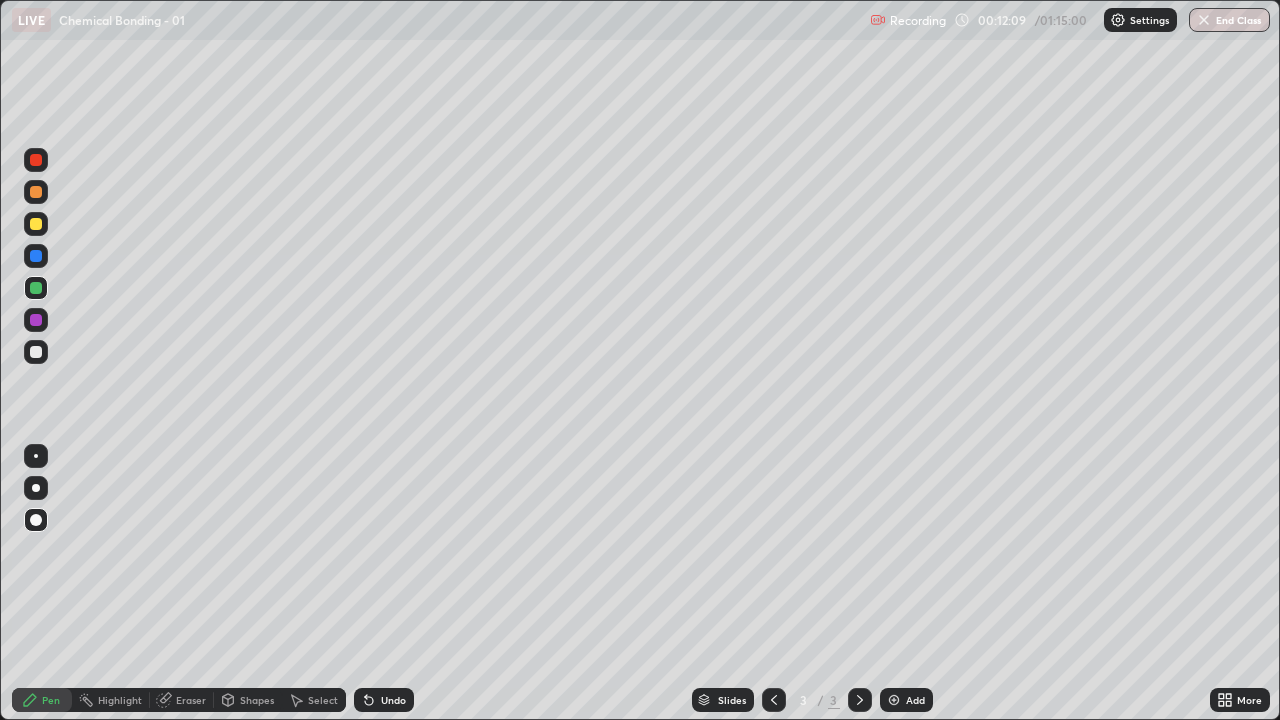 click on "Add" at bounding box center (906, 700) 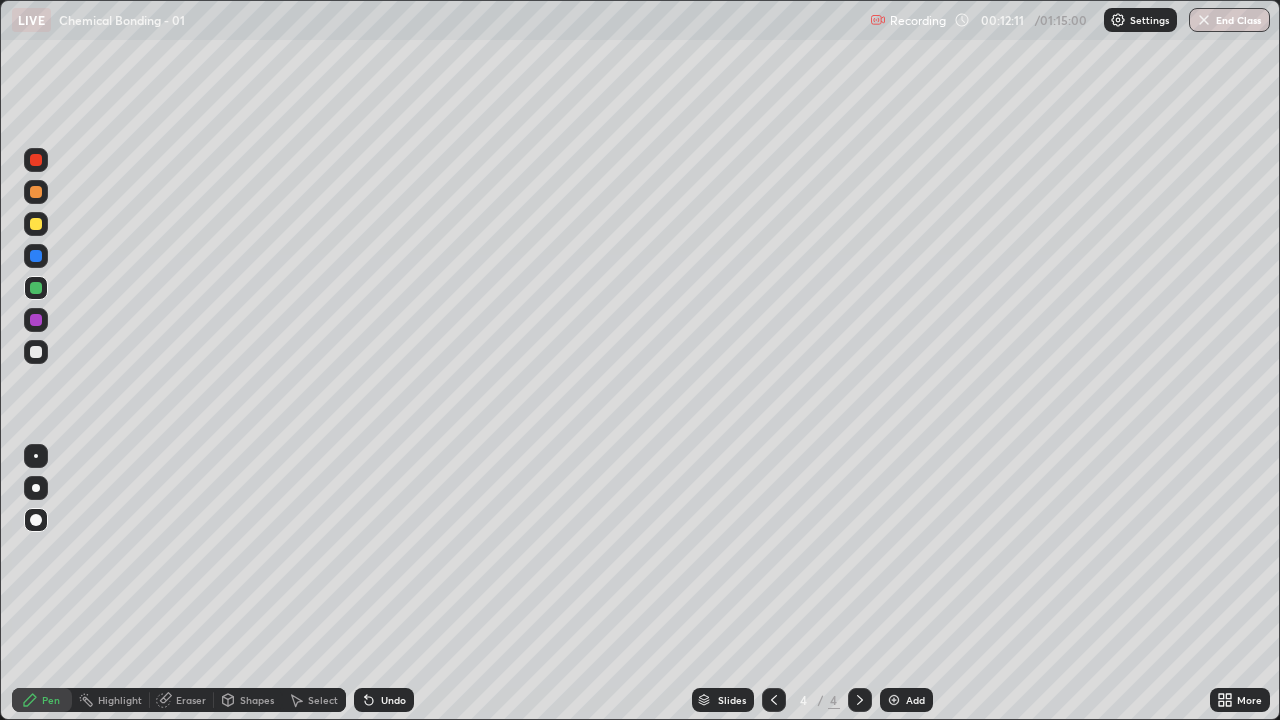 click at bounding box center (36, 224) 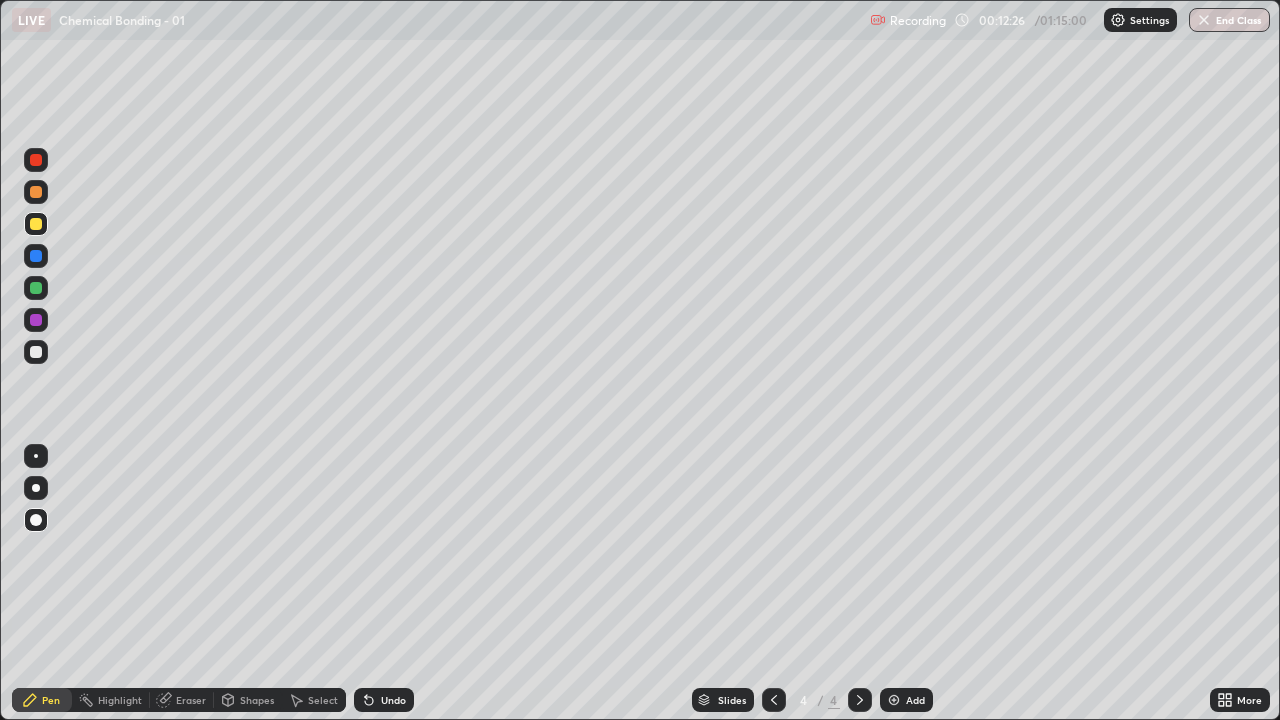 click at bounding box center (36, 352) 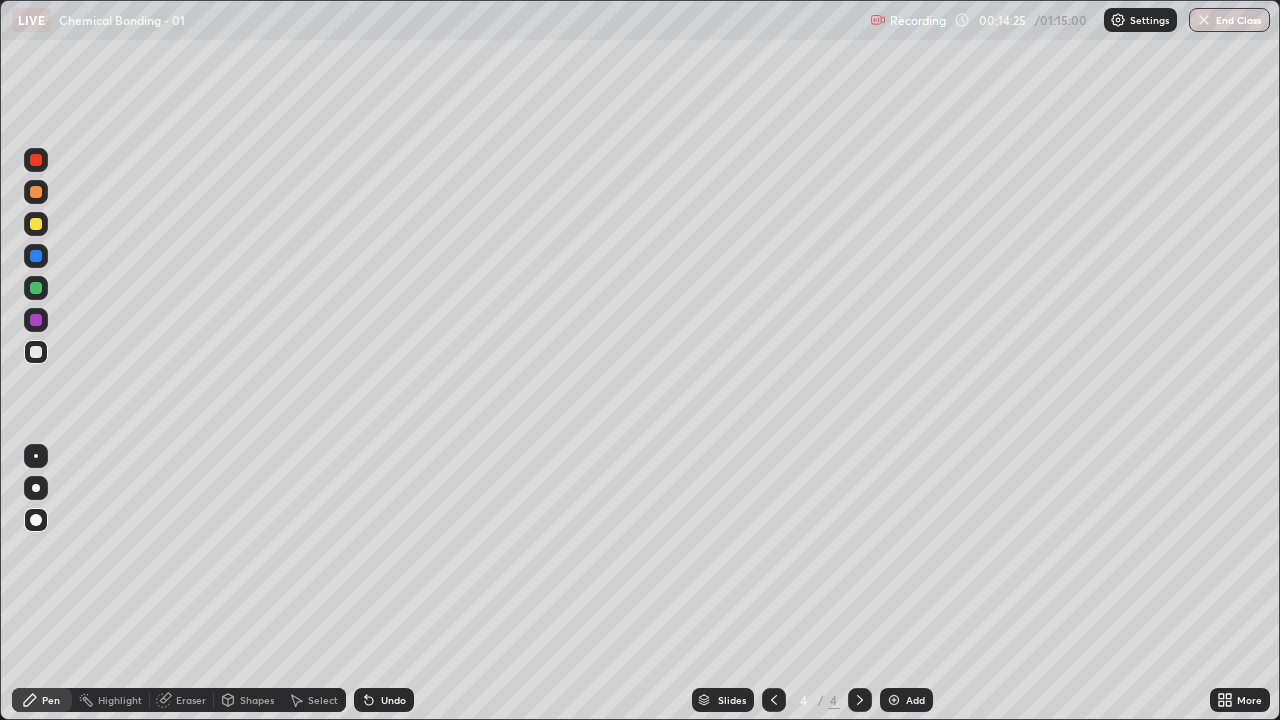 click 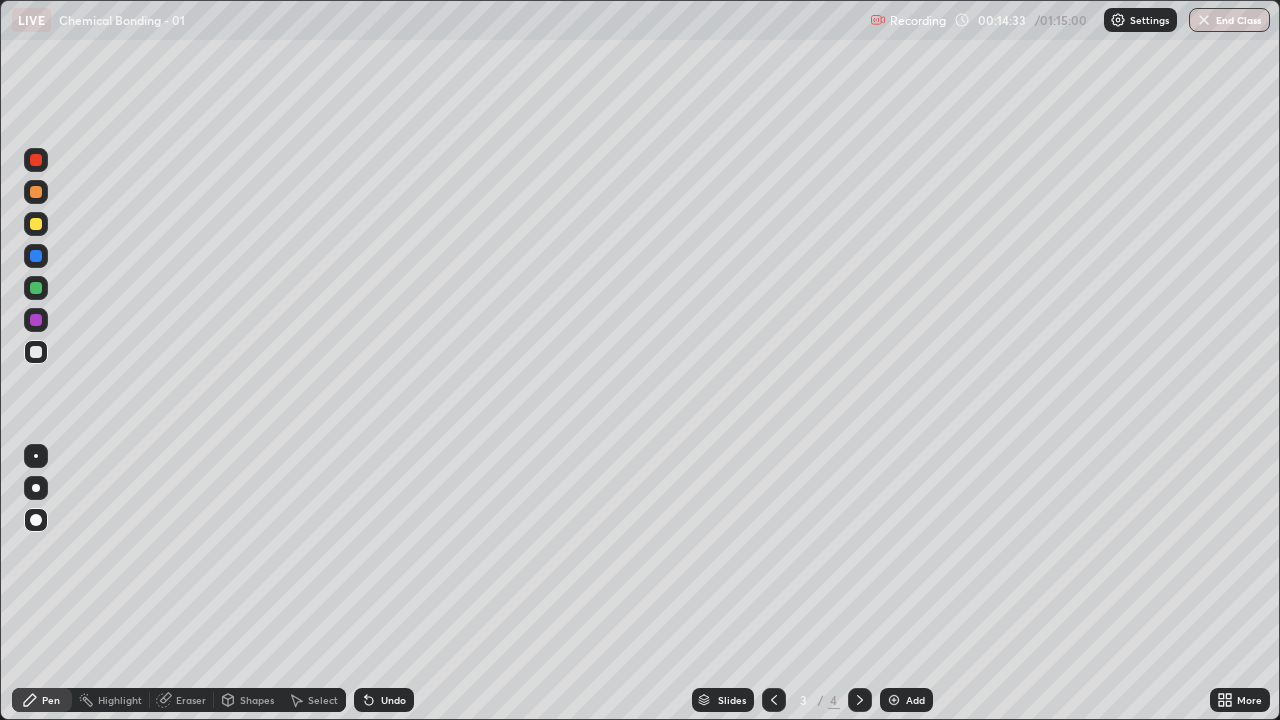 click at bounding box center [860, 700] 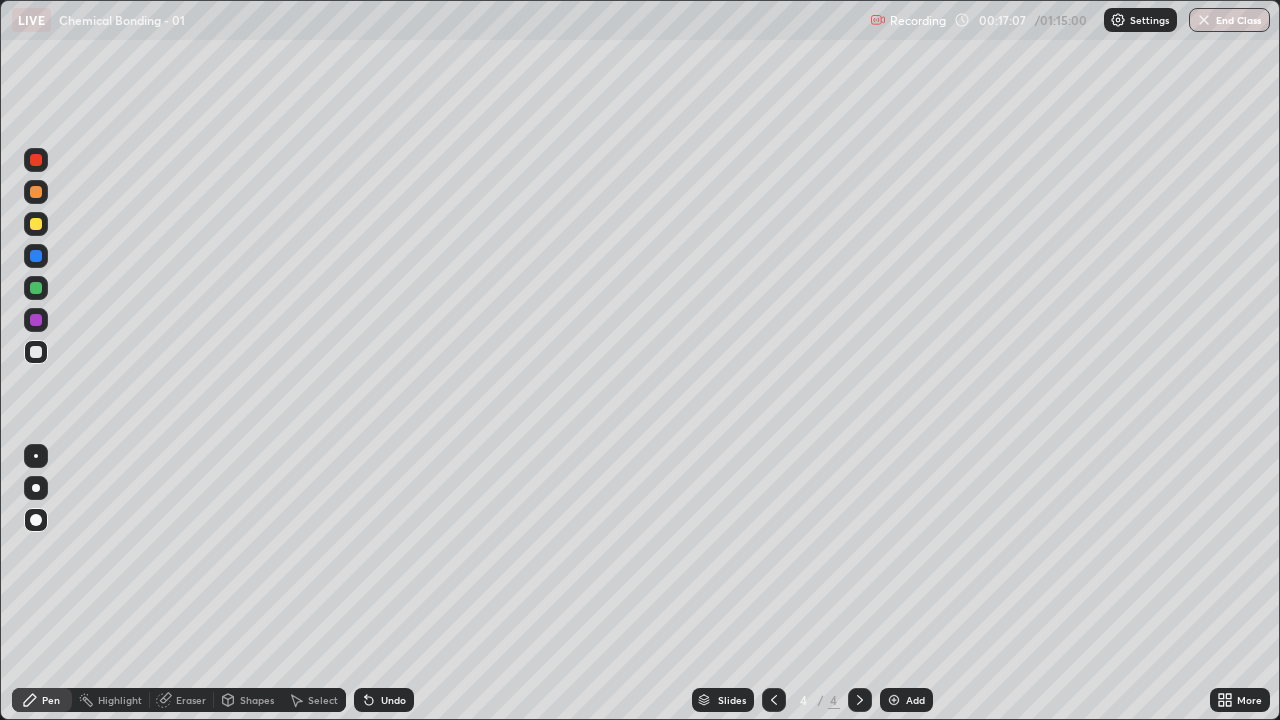 click on "Add" at bounding box center [906, 700] 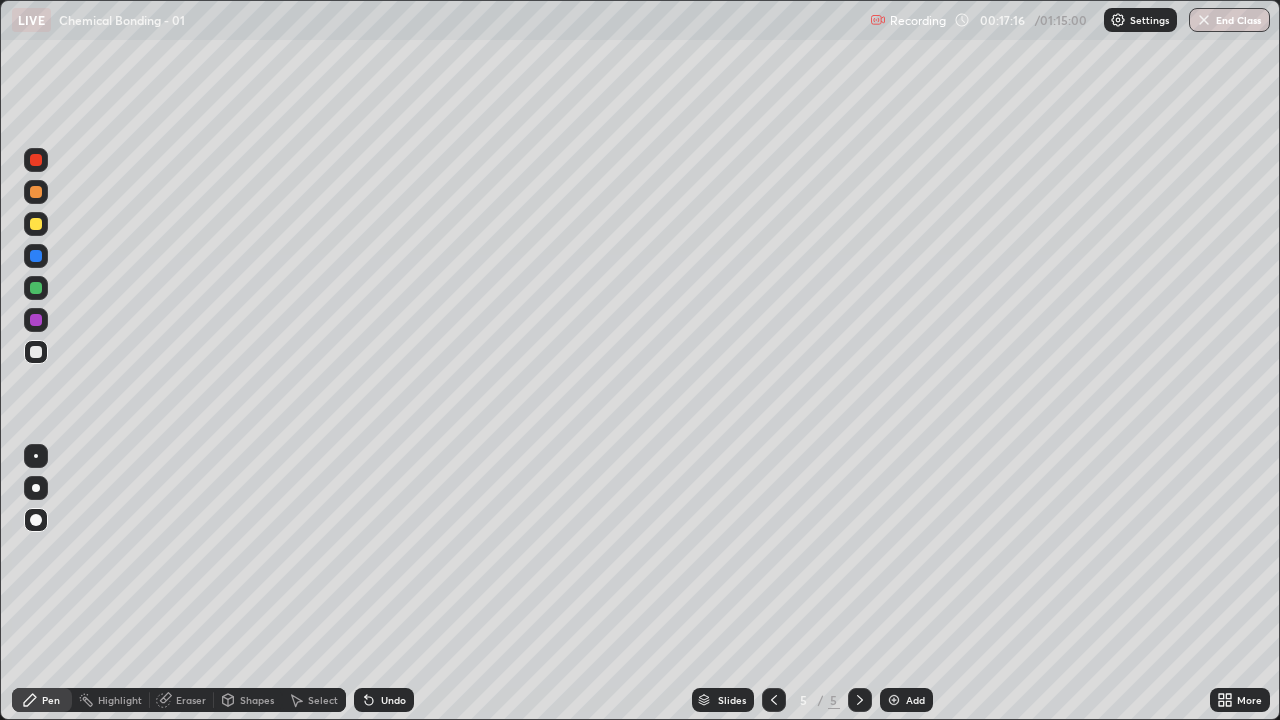 click at bounding box center (36, 352) 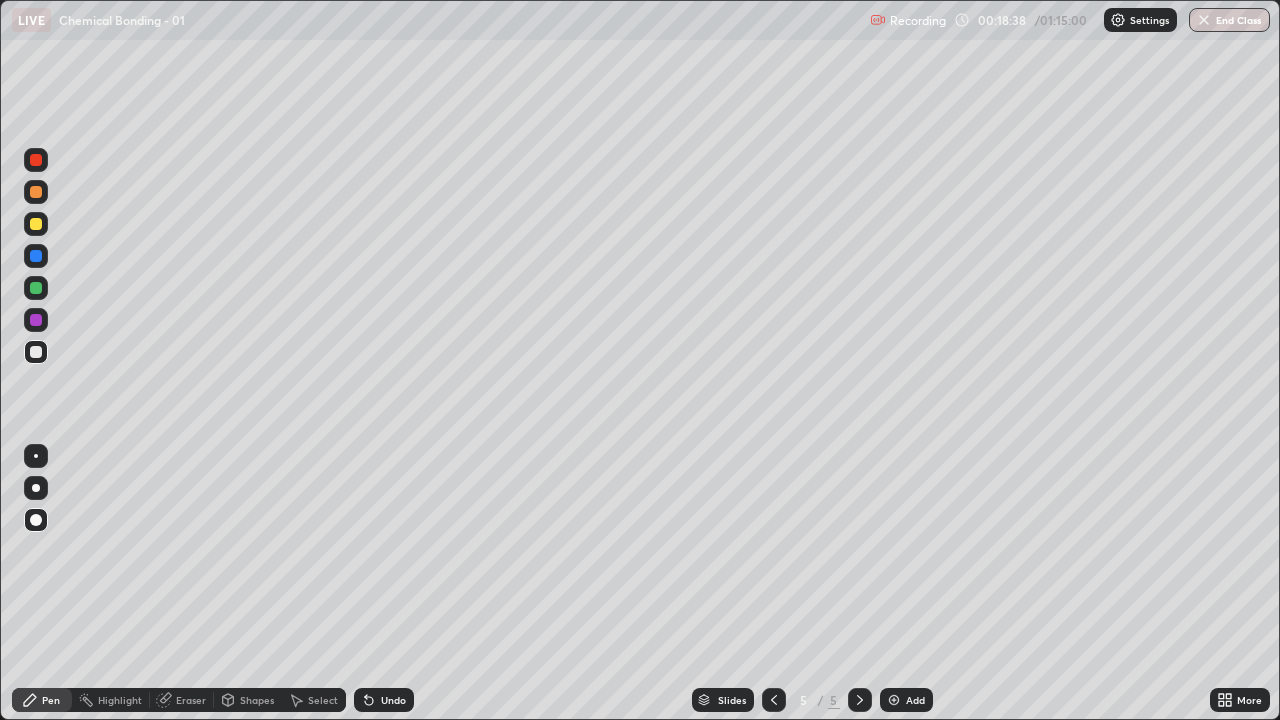 click at bounding box center [36, 288] 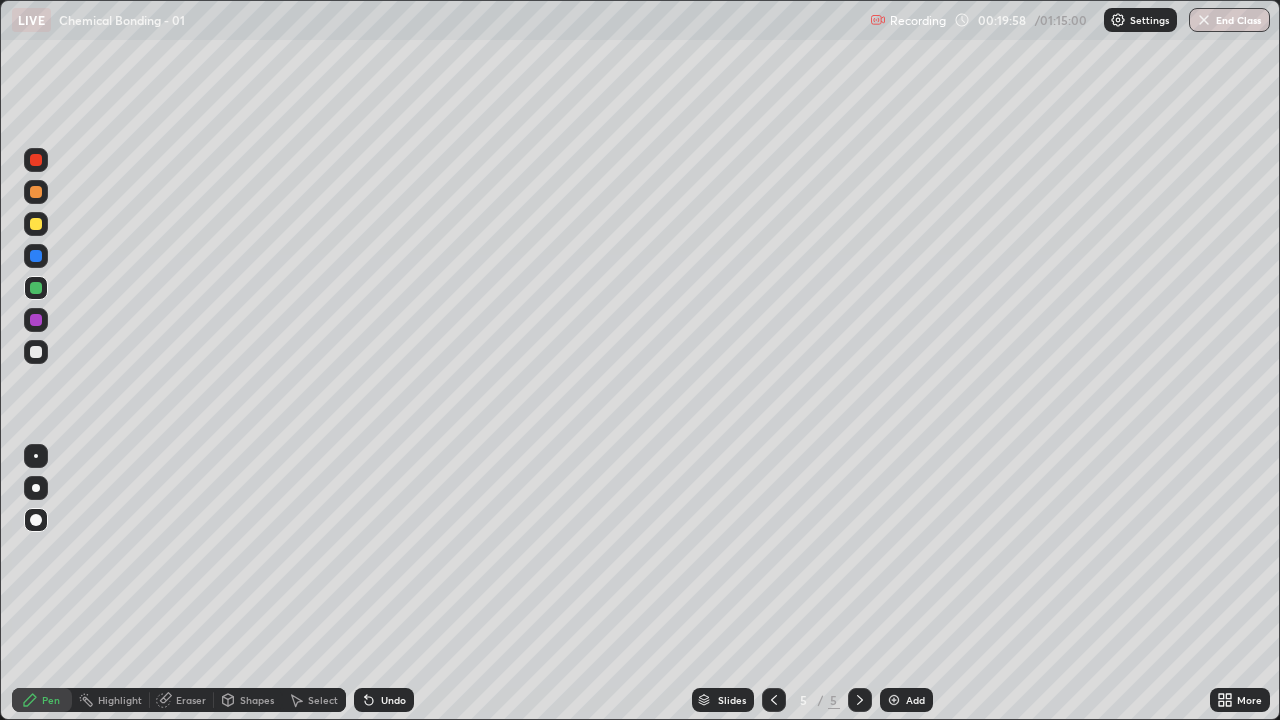 click at bounding box center [36, 352] 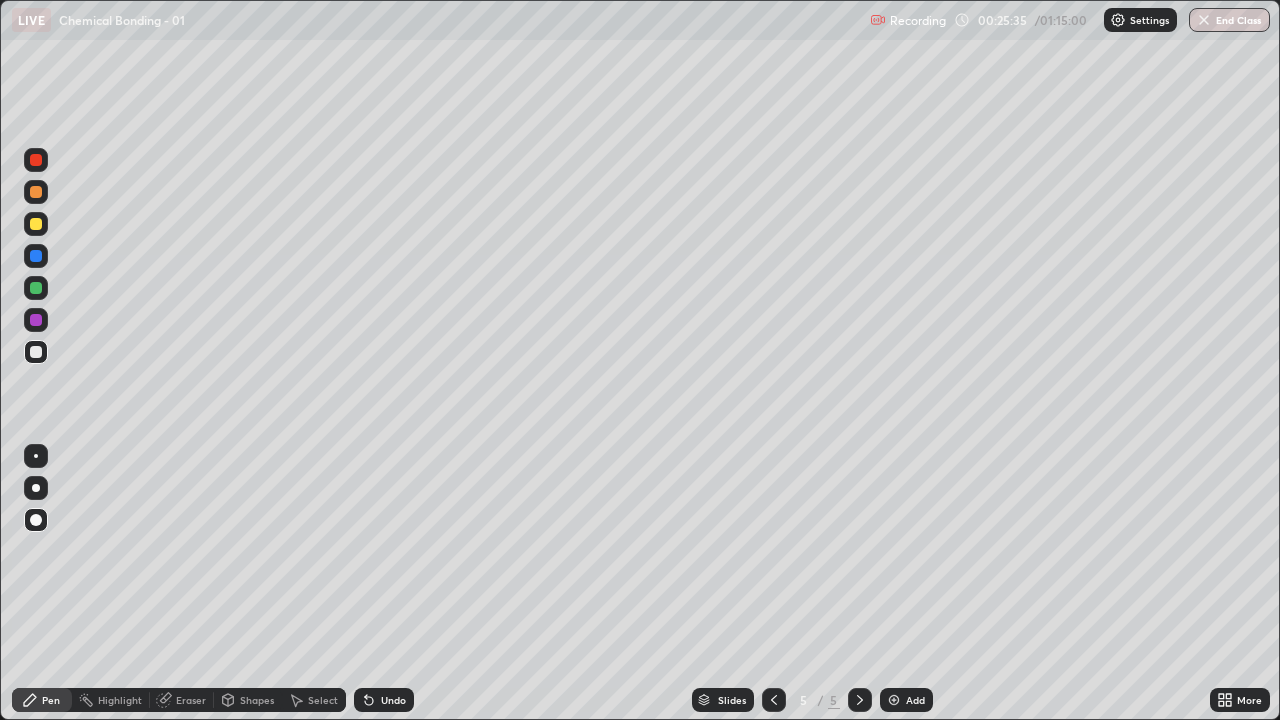 click on "Add" at bounding box center [906, 700] 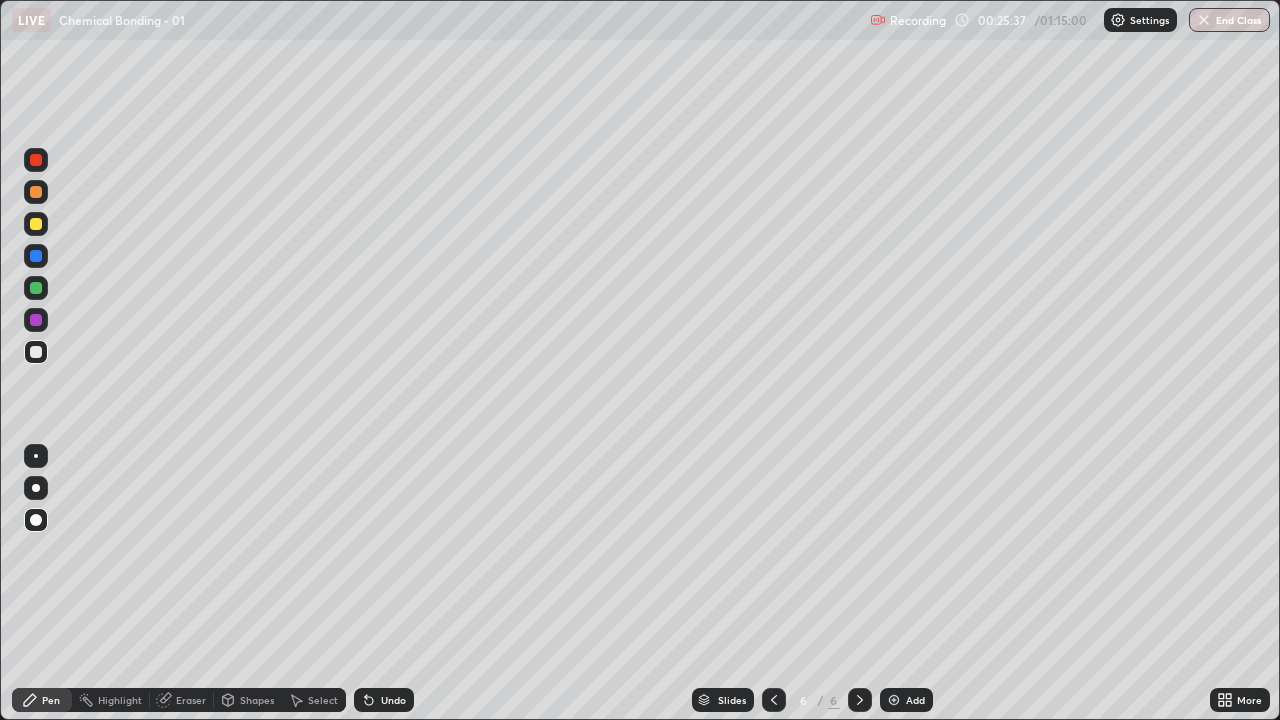 click at bounding box center (36, 224) 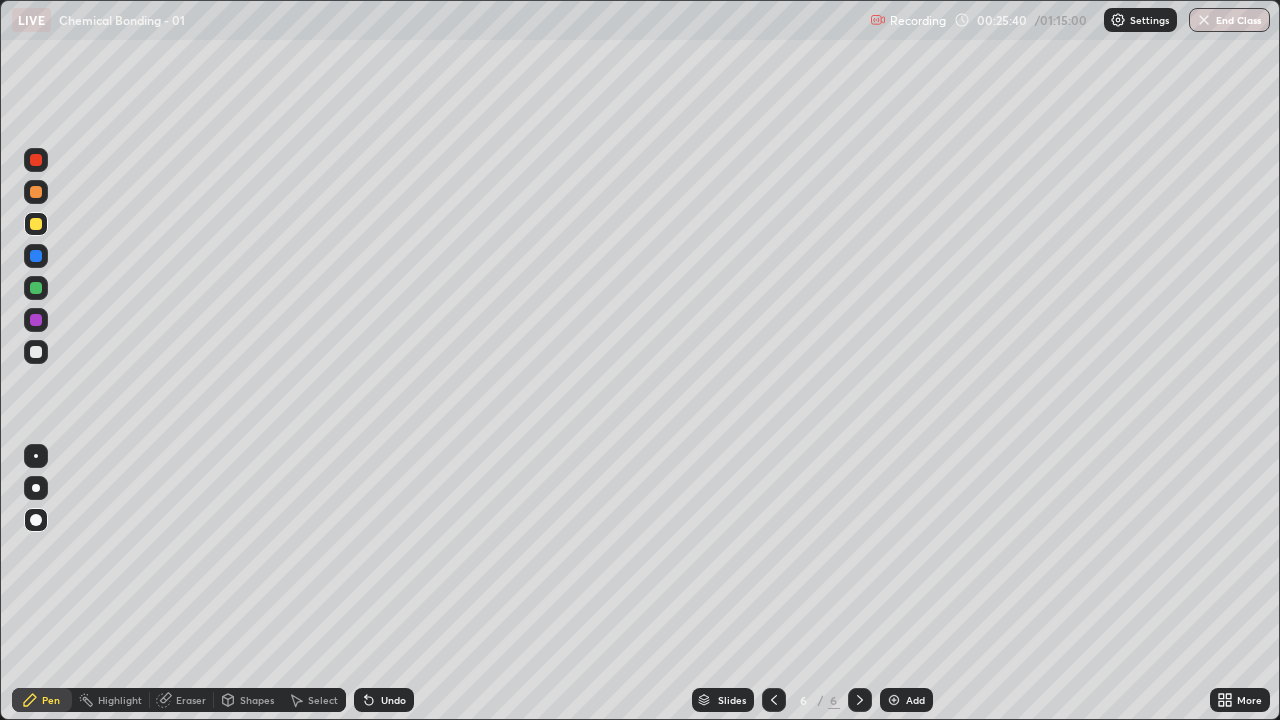 click at bounding box center [36, 520] 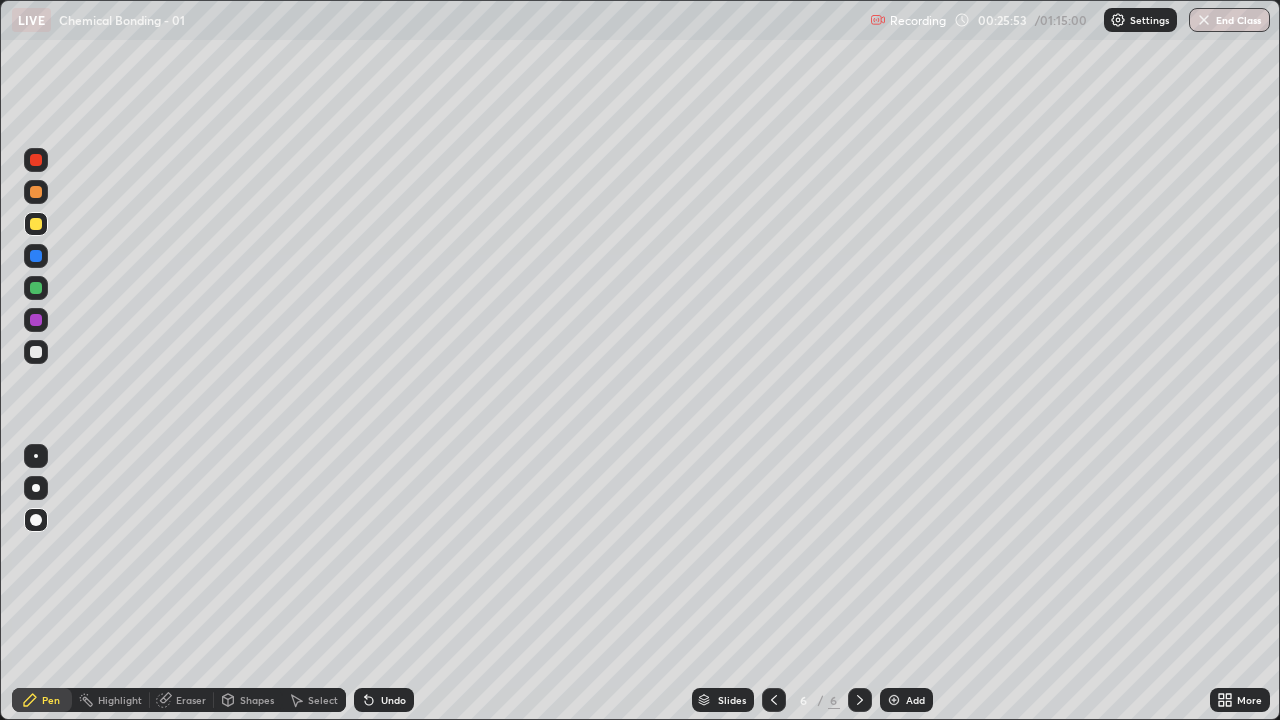 click at bounding box center (36, 352) 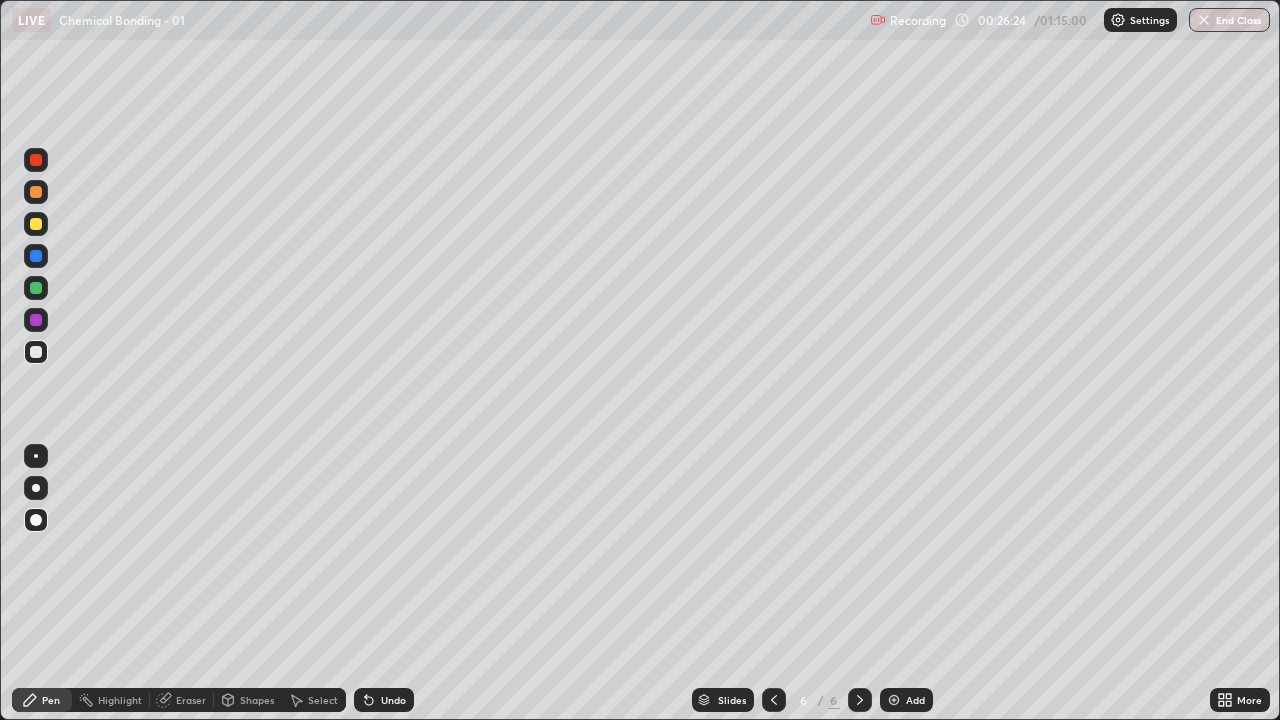 click at bounding box center [36, 288] 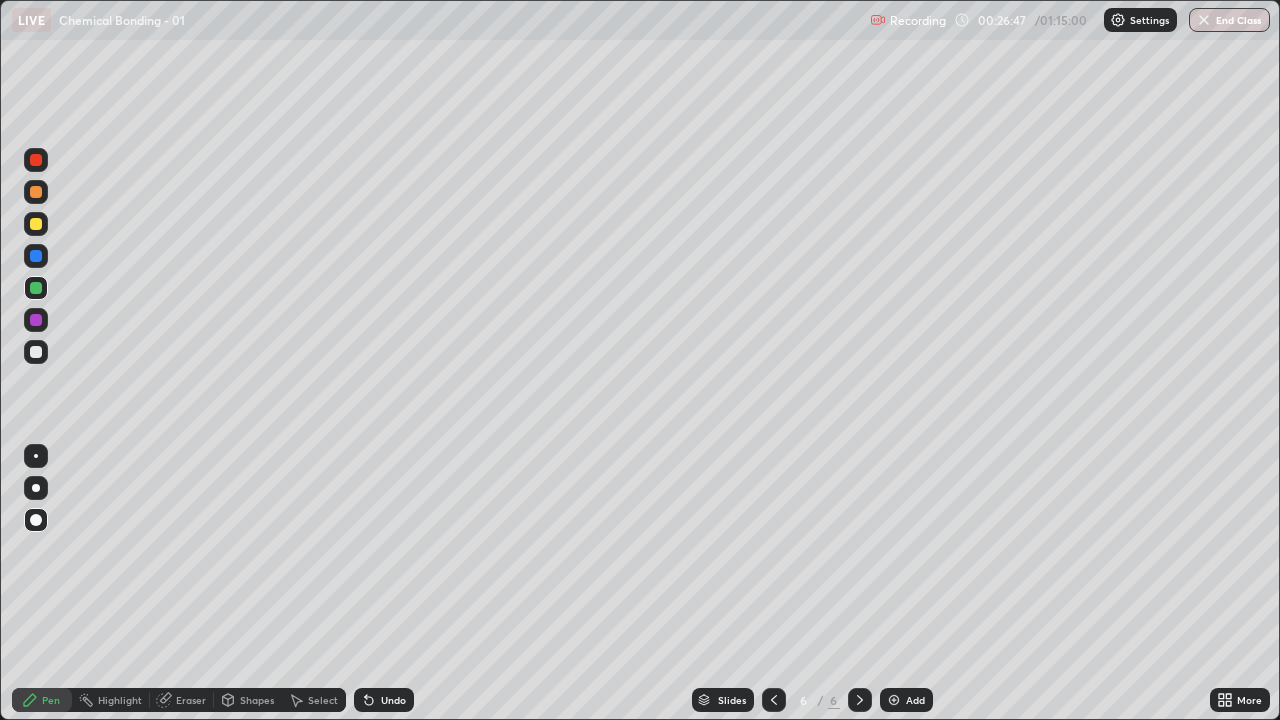 click at bounding box center (36, 224) 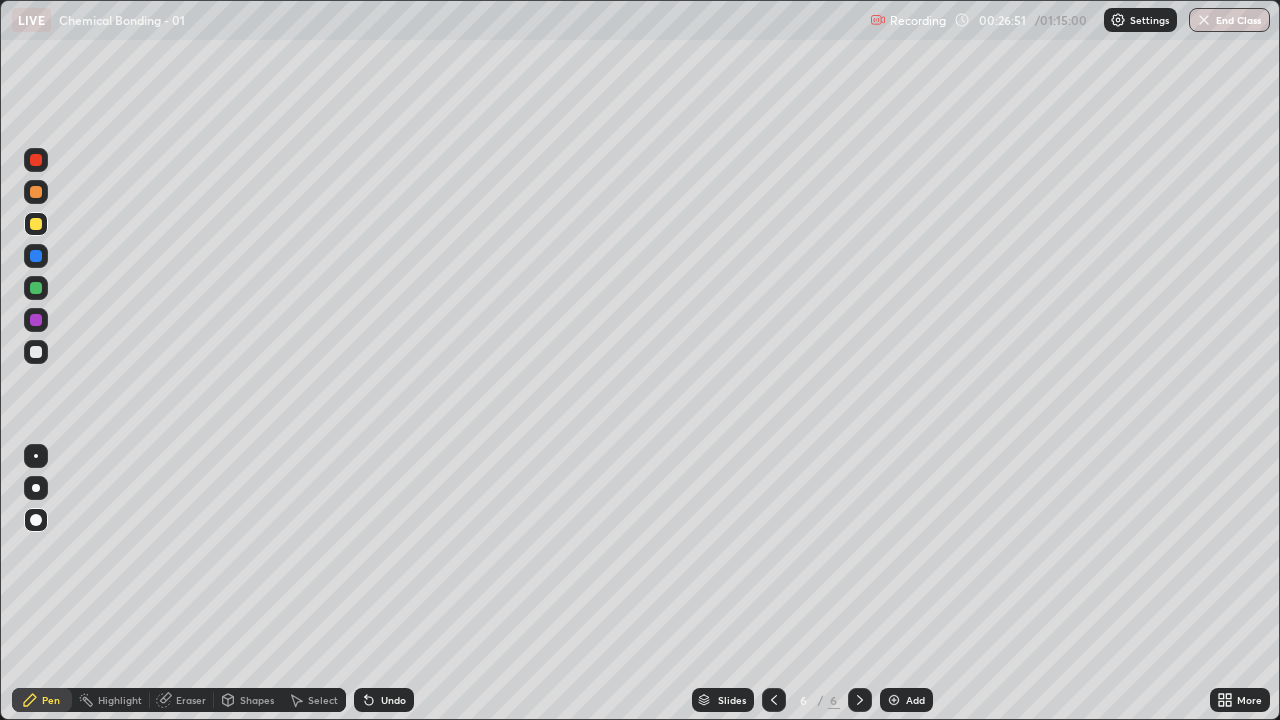 click at bounding box center [36, 320] 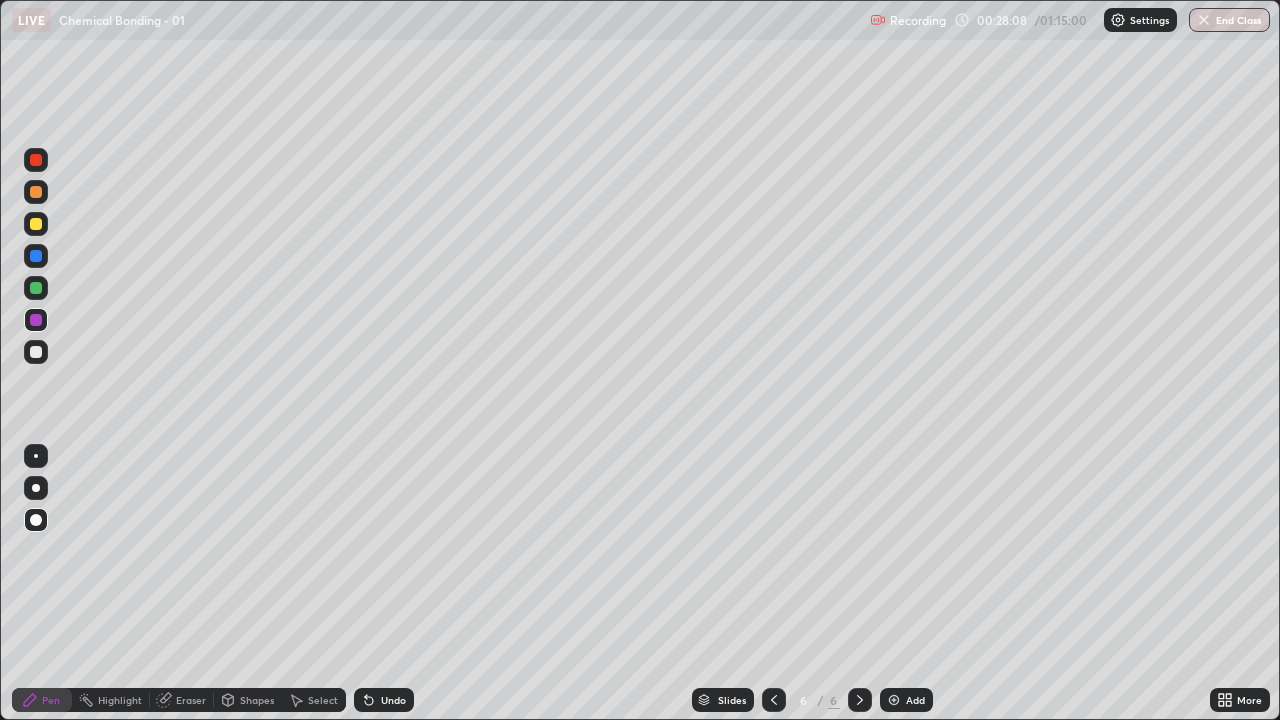 click on "Eraser" at bounding box center [191, 700] 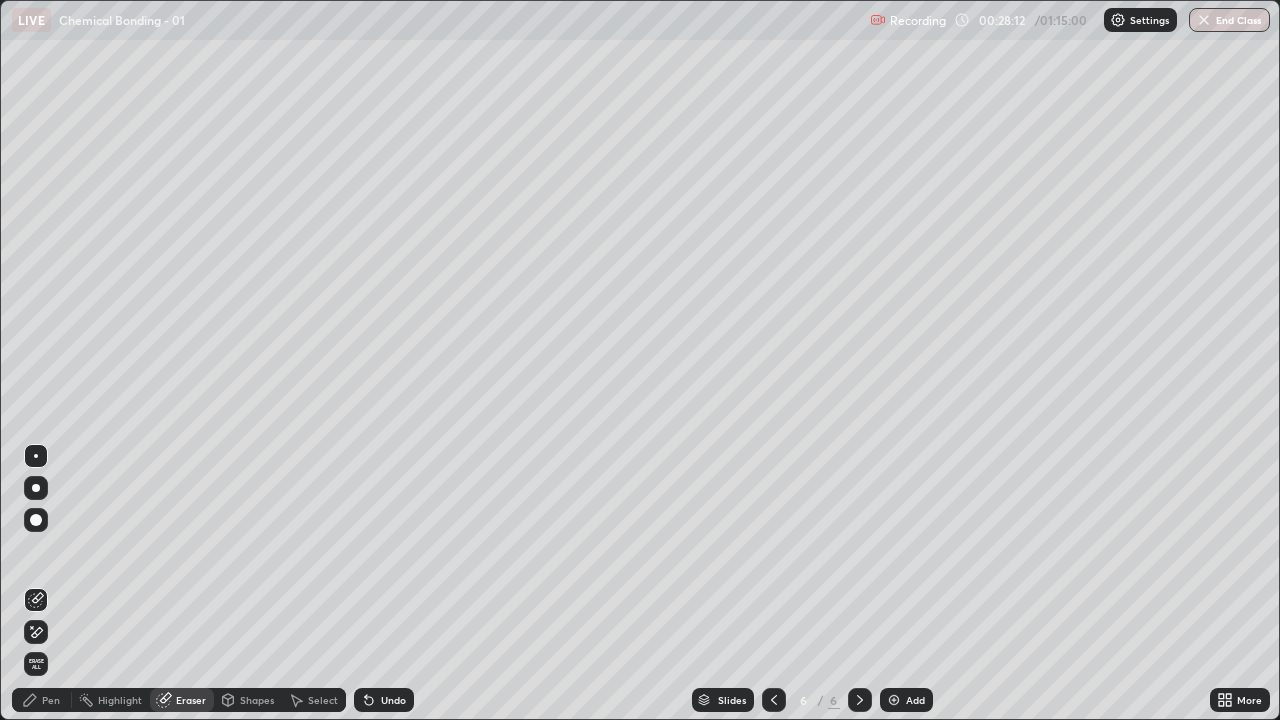 click on "Pen" at bounding box center [51, 700] 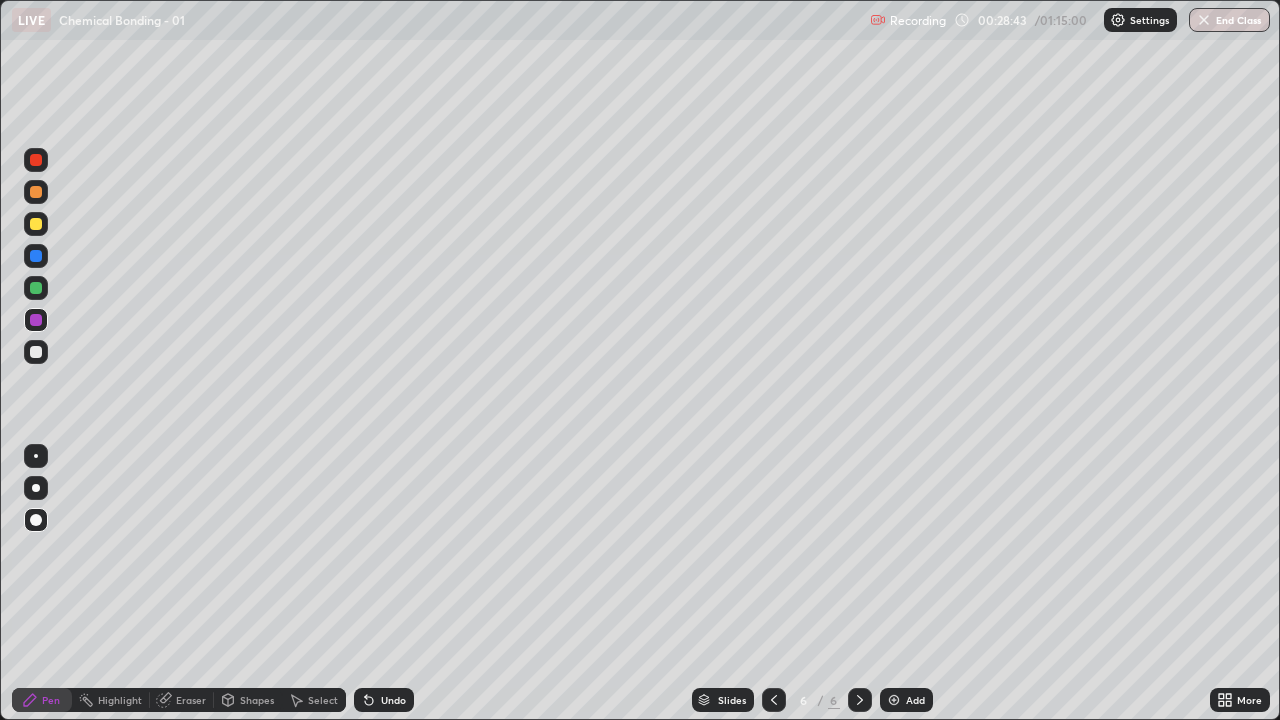 click at bounding box center [36, 352] 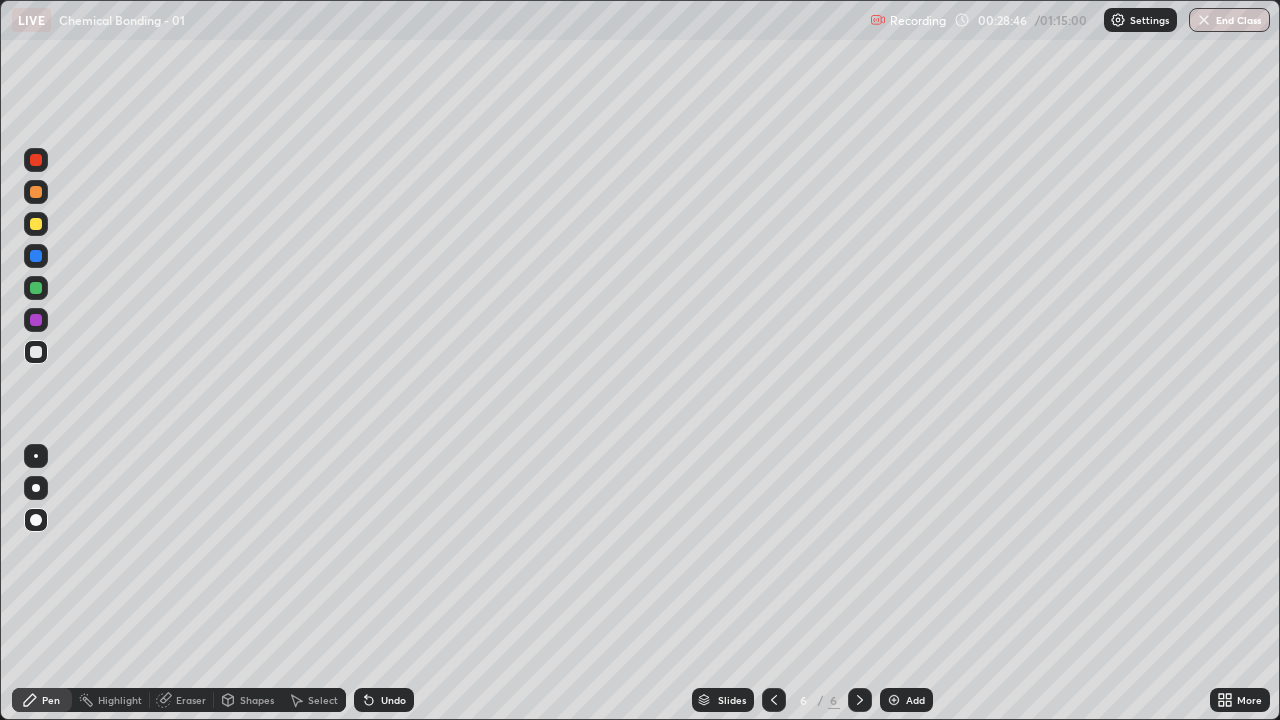 click 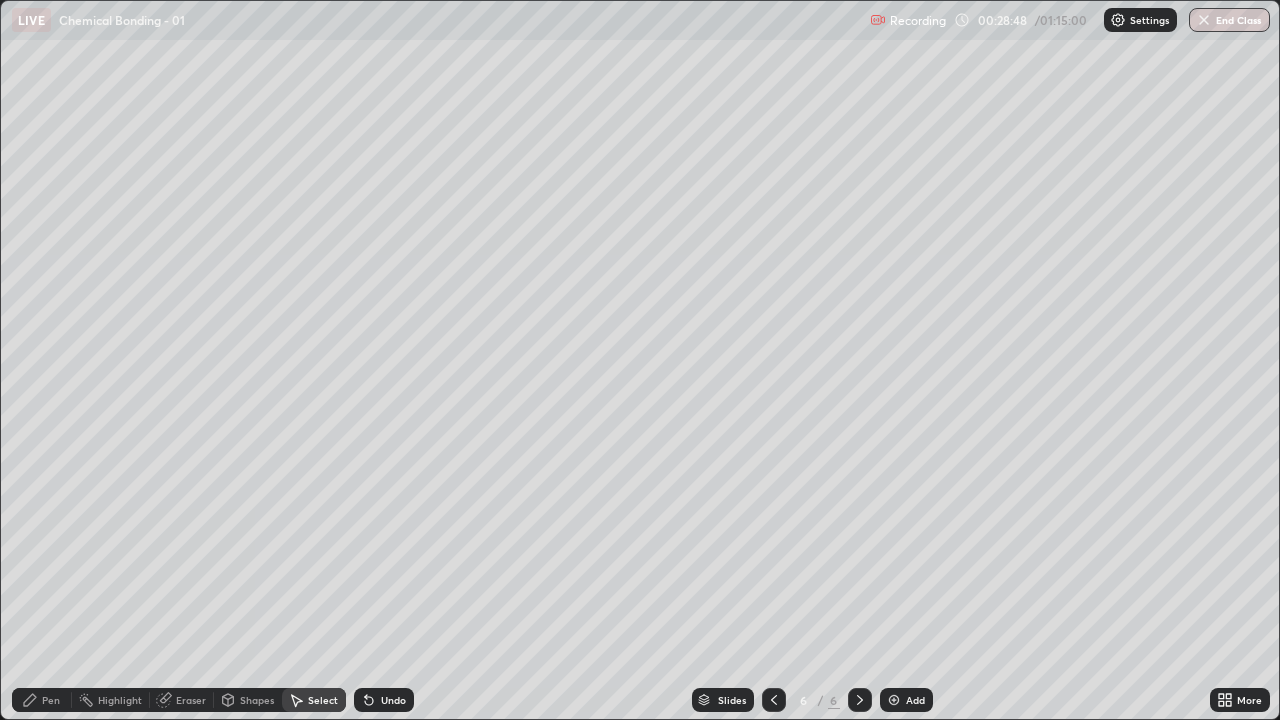 click on "Shapes" at bounding box center (248, 700) 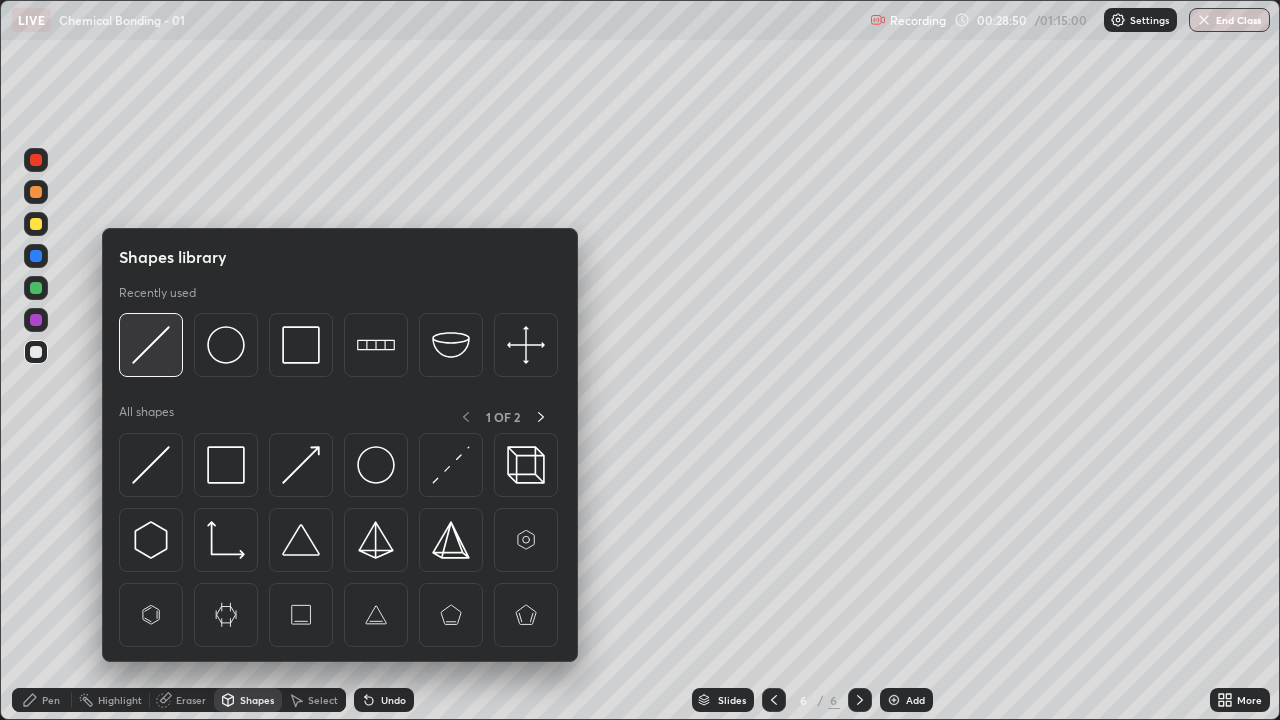 click at bounding box center (151, 345) 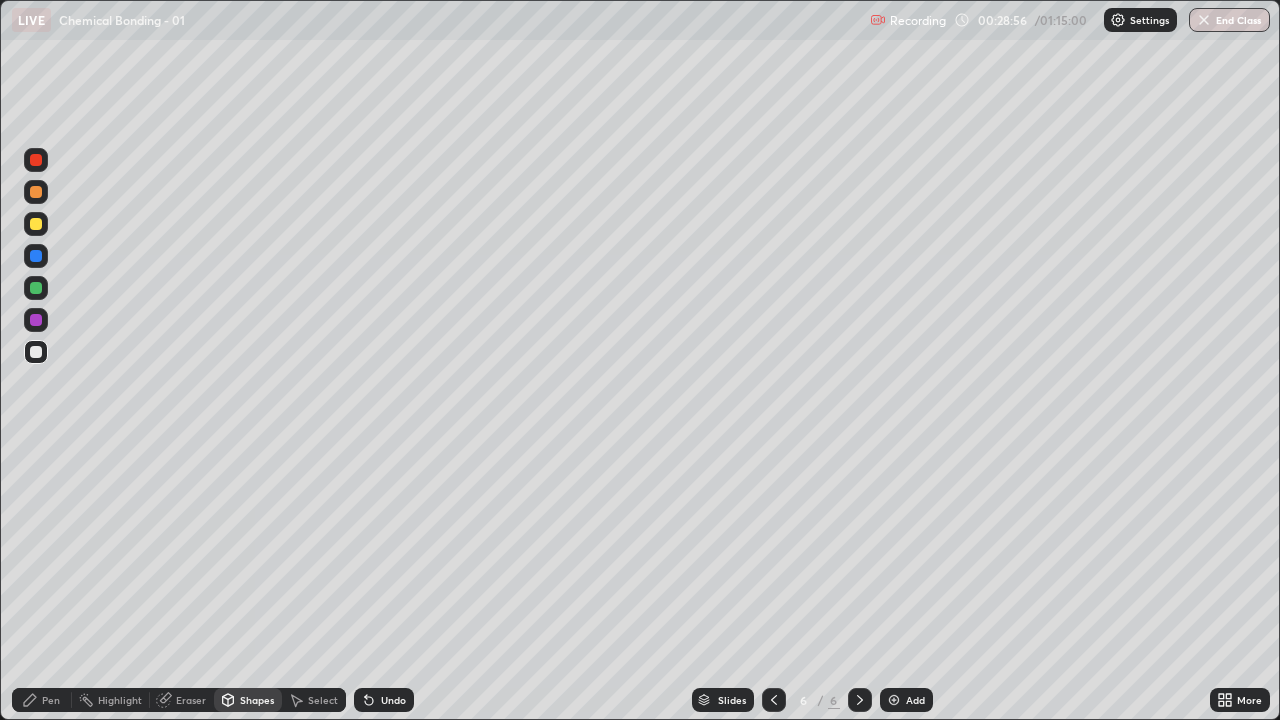 click on "Pen" at bounding box center (51, 700) 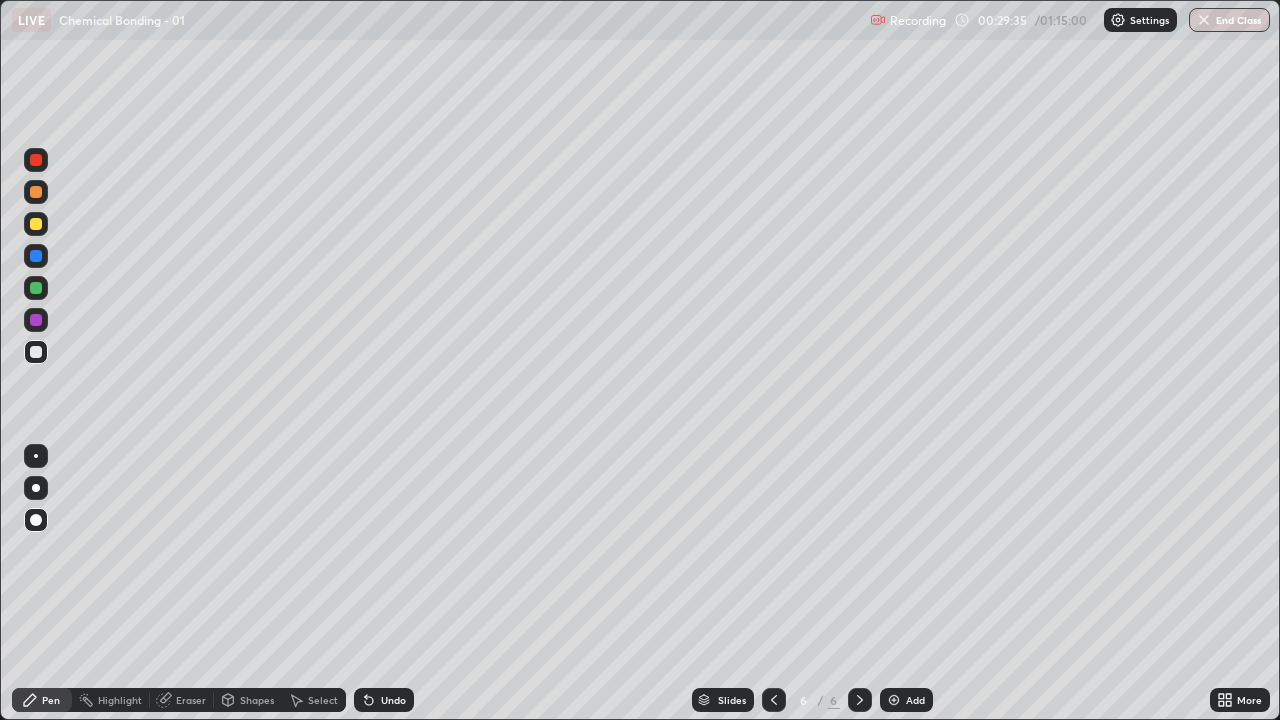 click at bounding box center [36, 288] 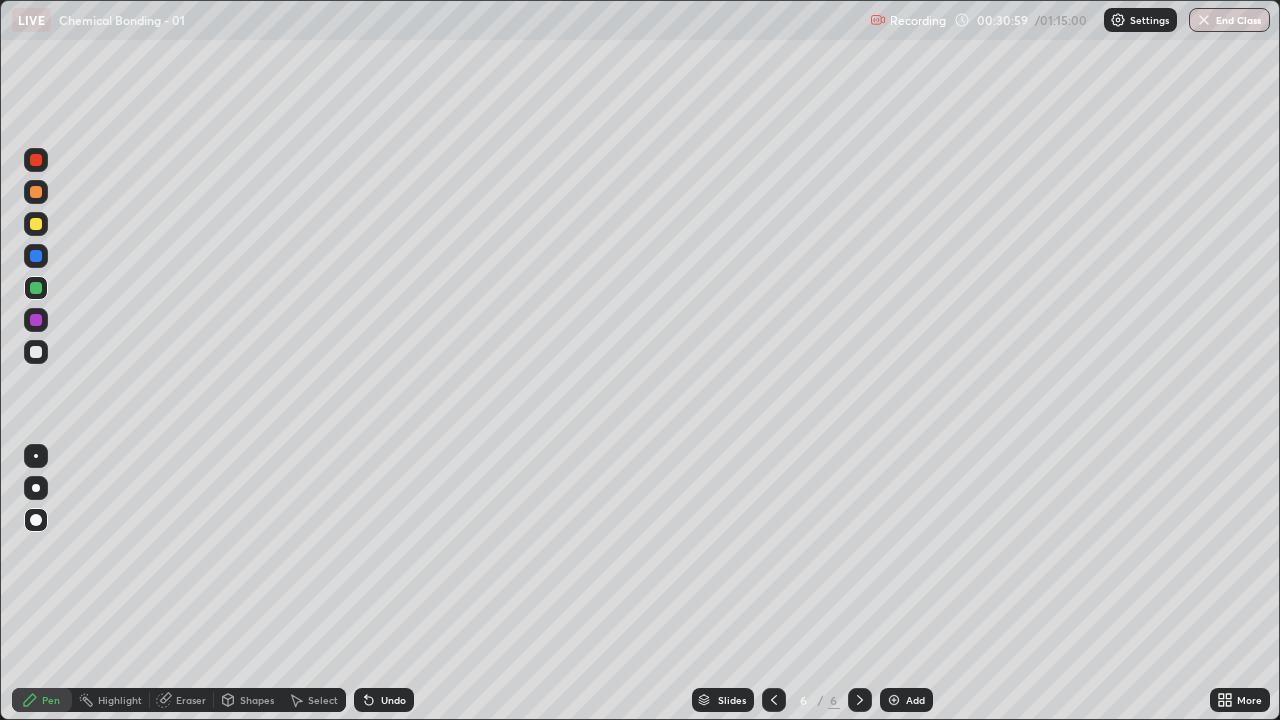 click at bounding box center [36, 352] 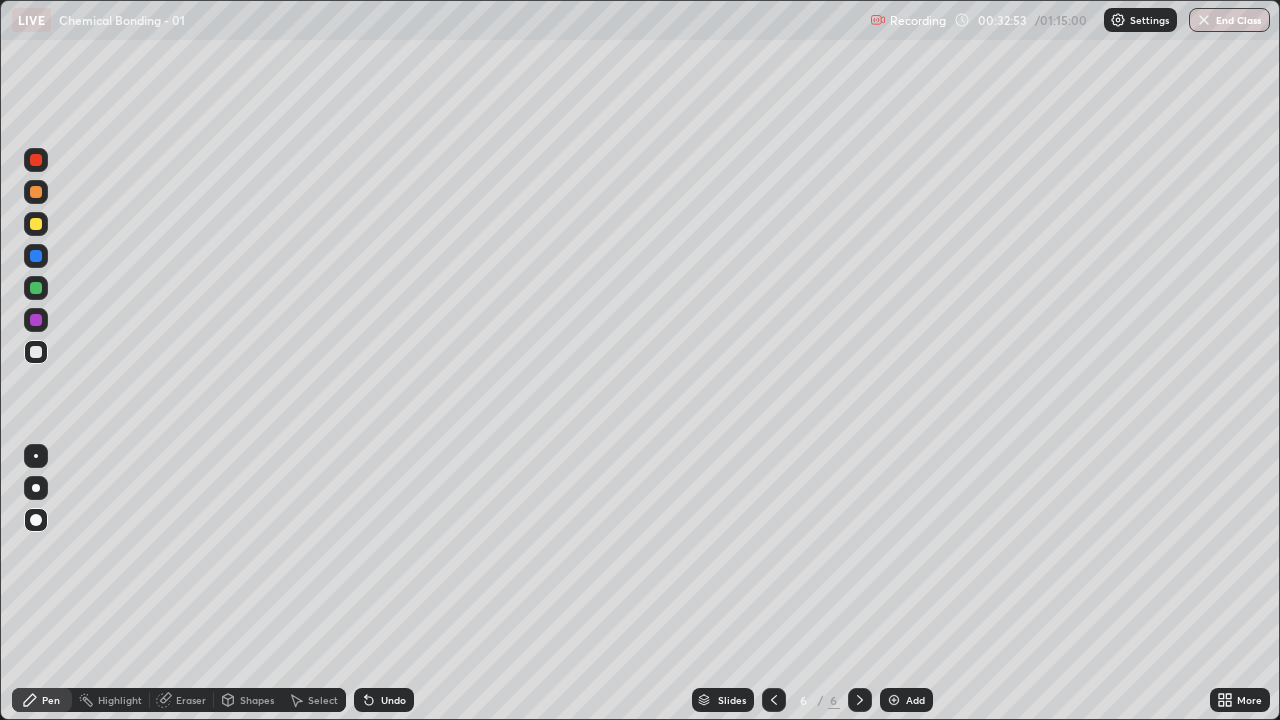 click at bounding box center [36, 288] 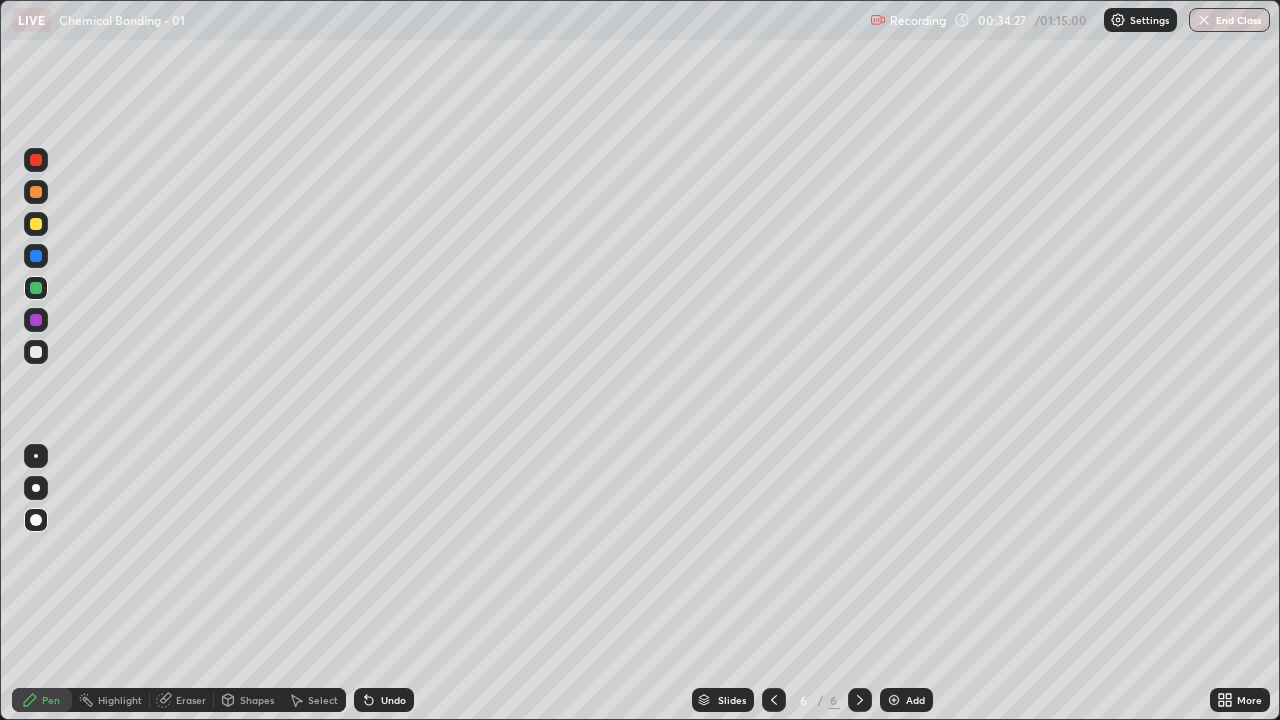 click at bounding box center (36, 352) 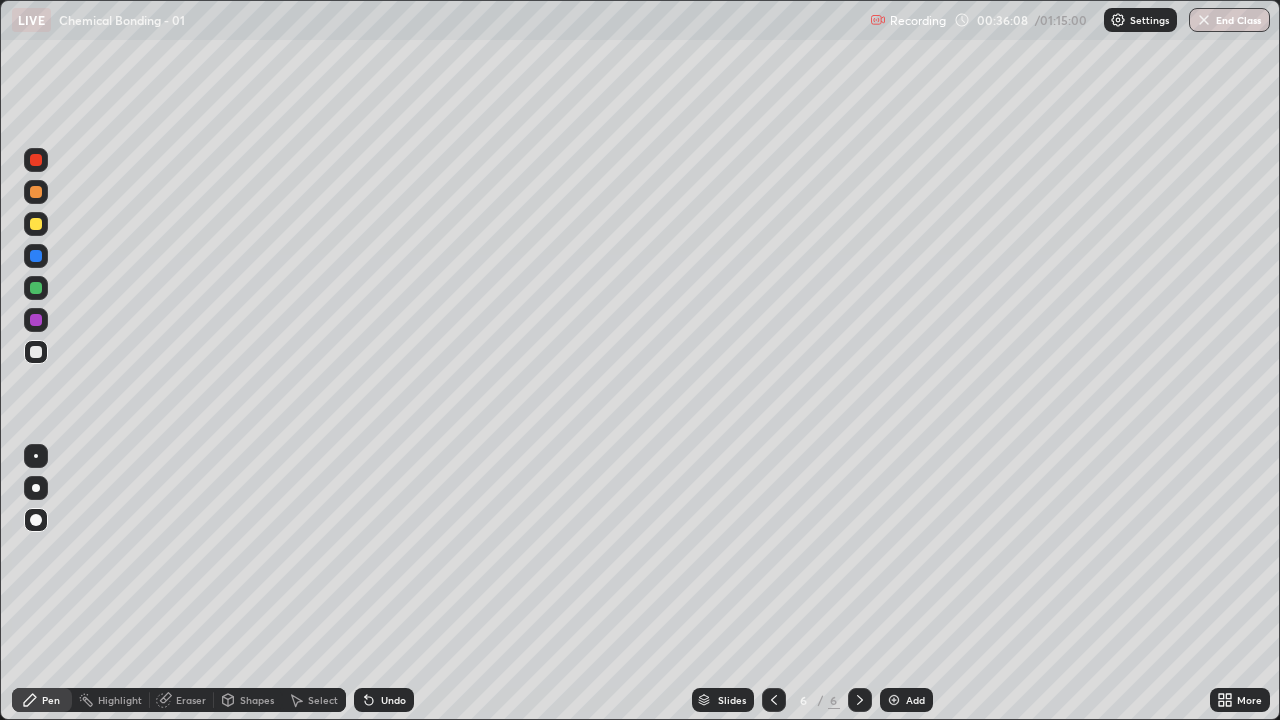 click at bounding box center (36, 256) 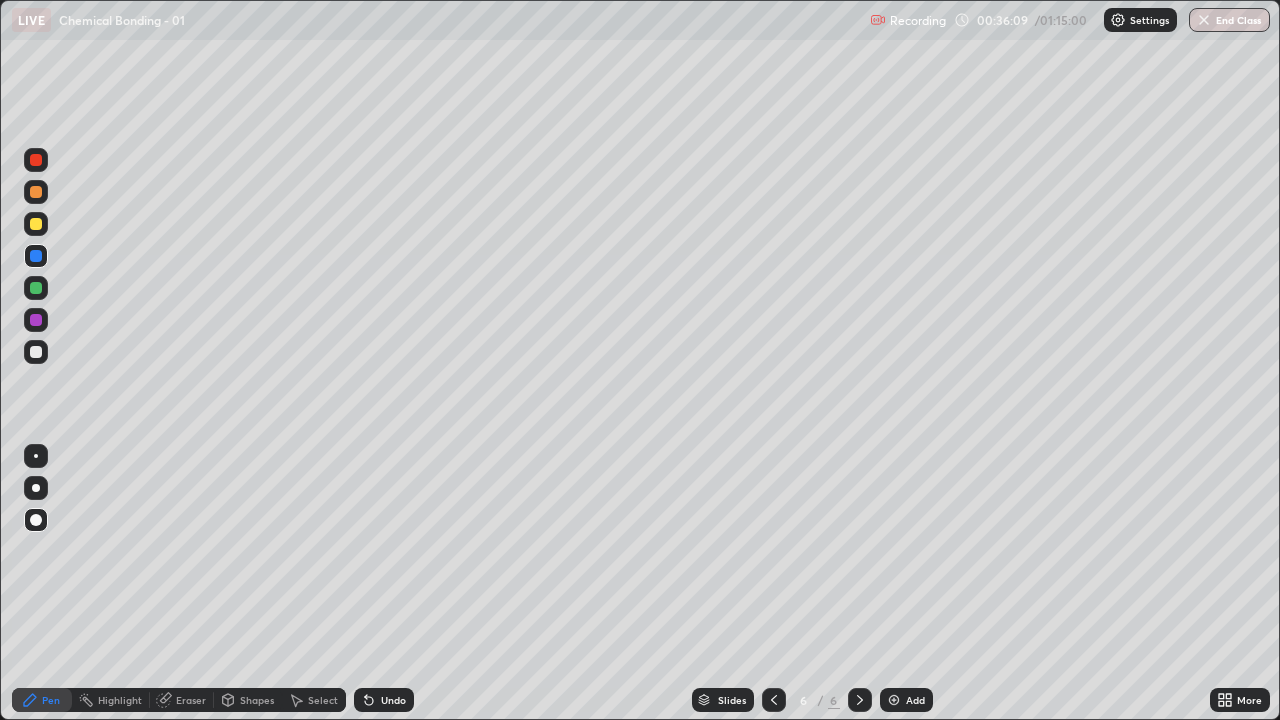 click at bounding box center (36, 224) 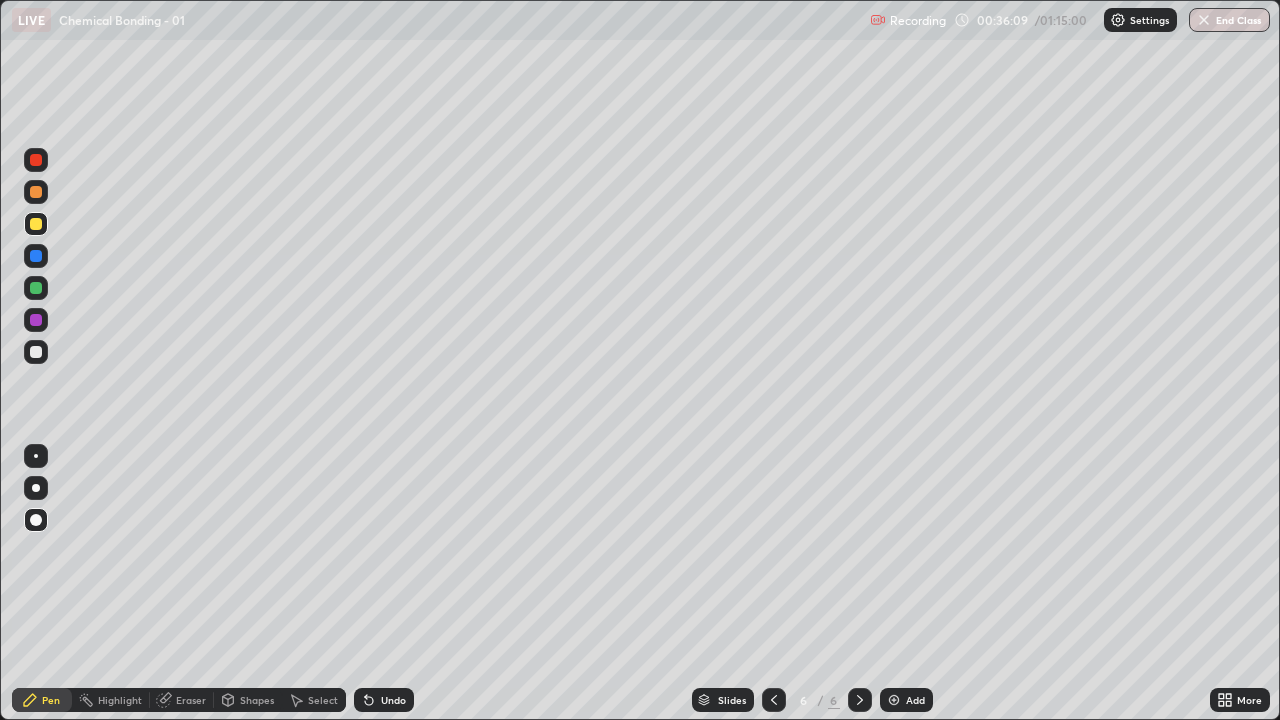 click at bounding box center (36, 192) 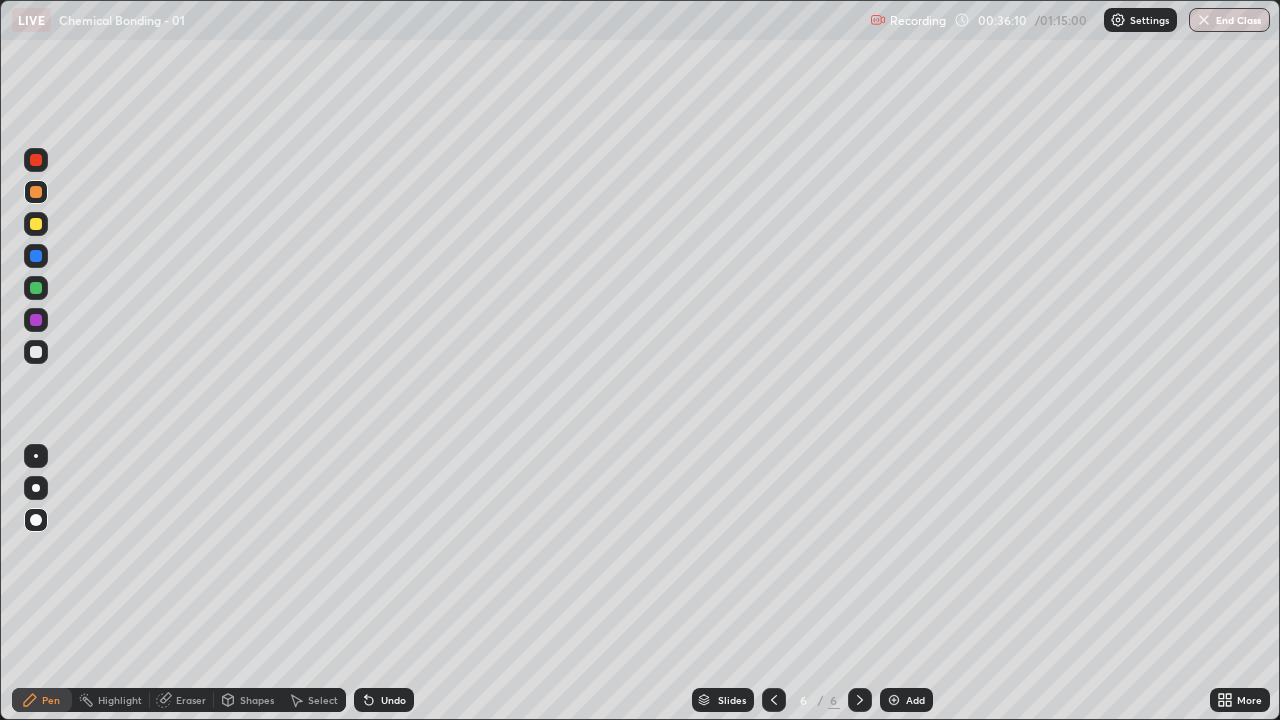 click at bounding box center (36, 160) 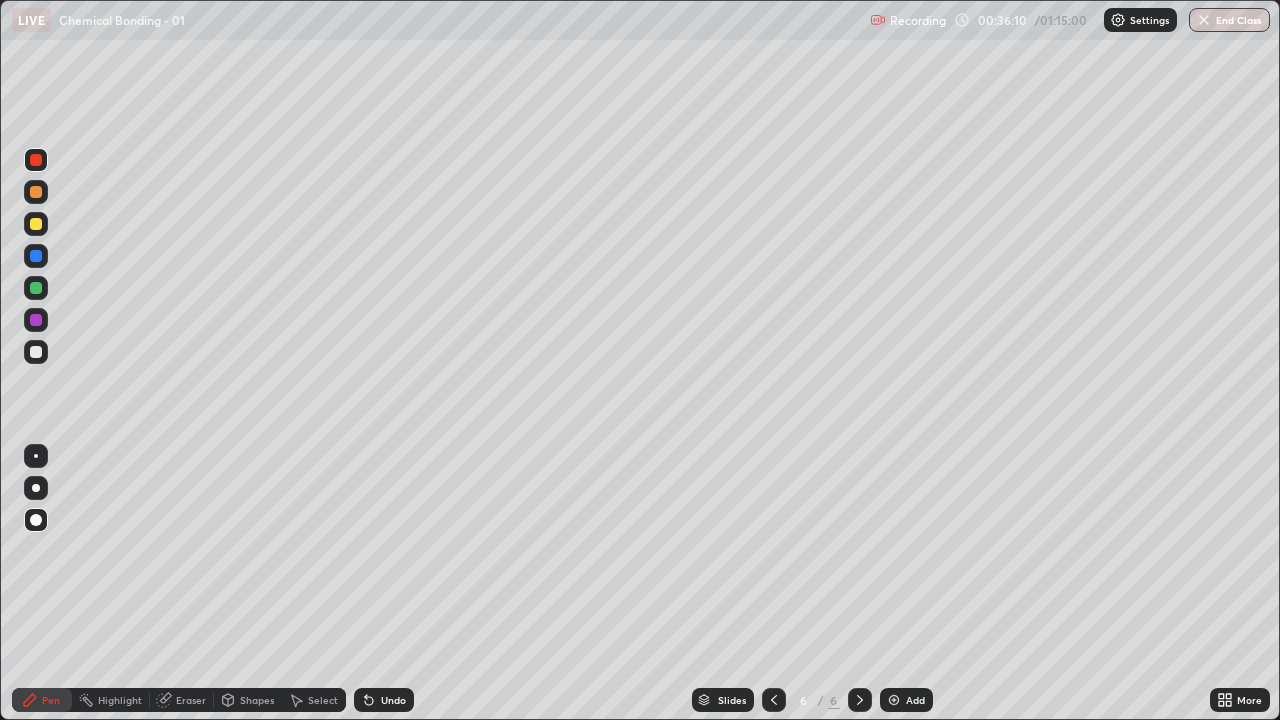 click at bounding box center [36, 320] 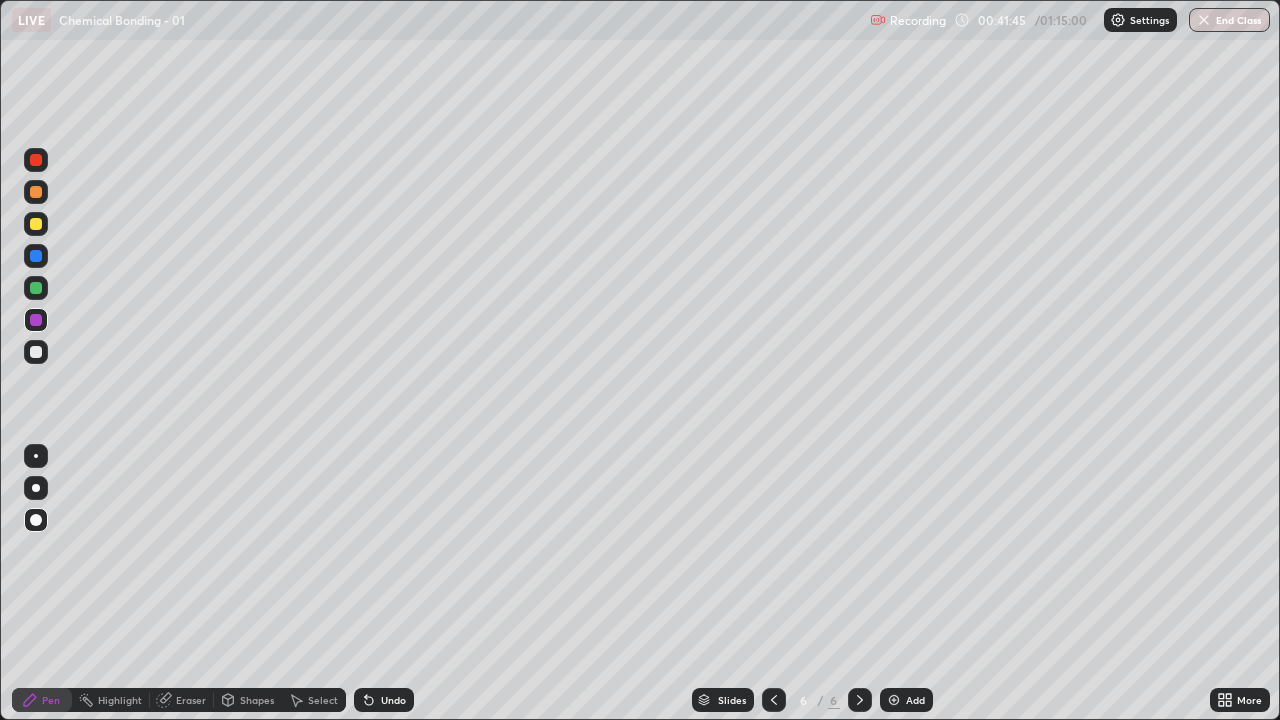 click on "Add" at bounding box center (906, 700) 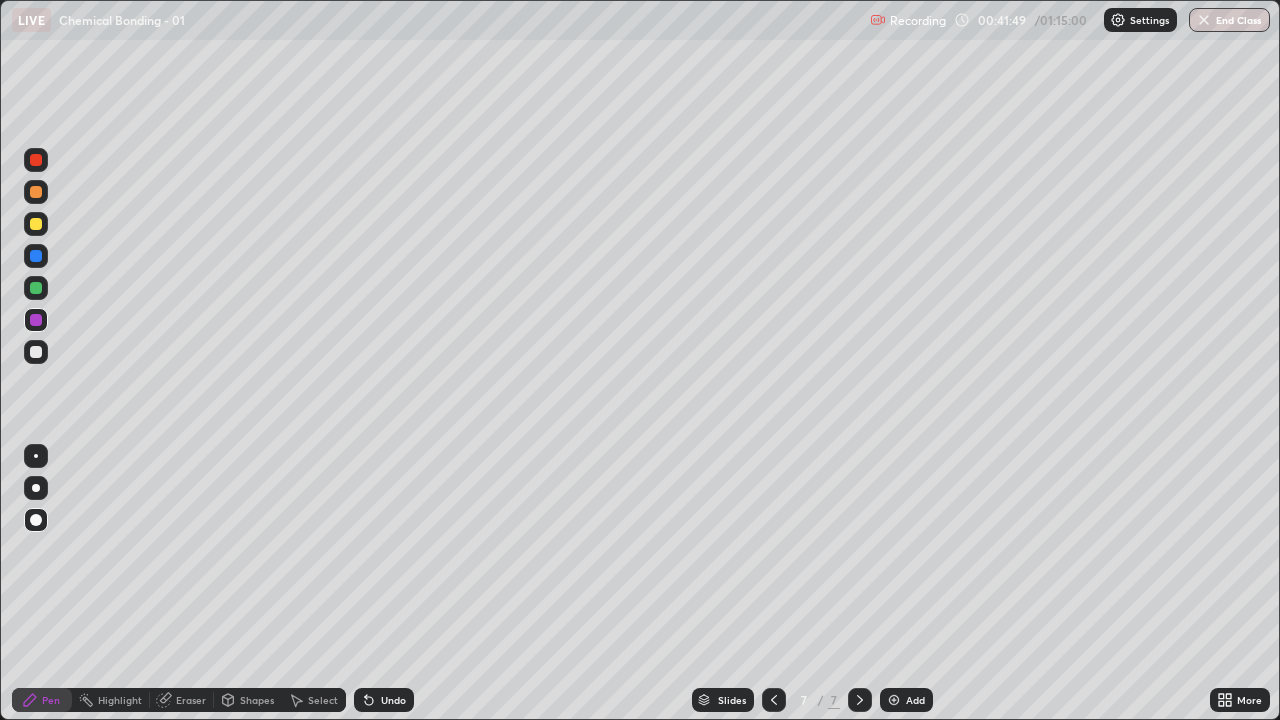 click at bounding box center [36, 352] 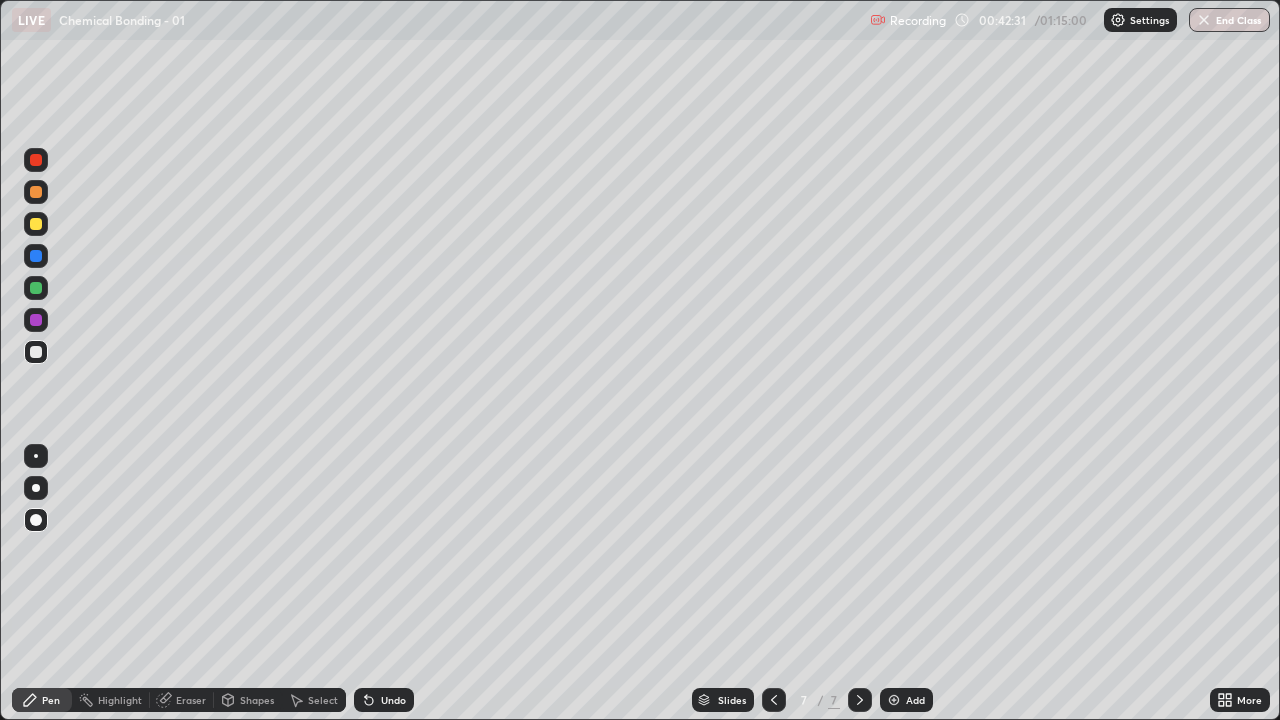 click at bounding box center (36, 288) 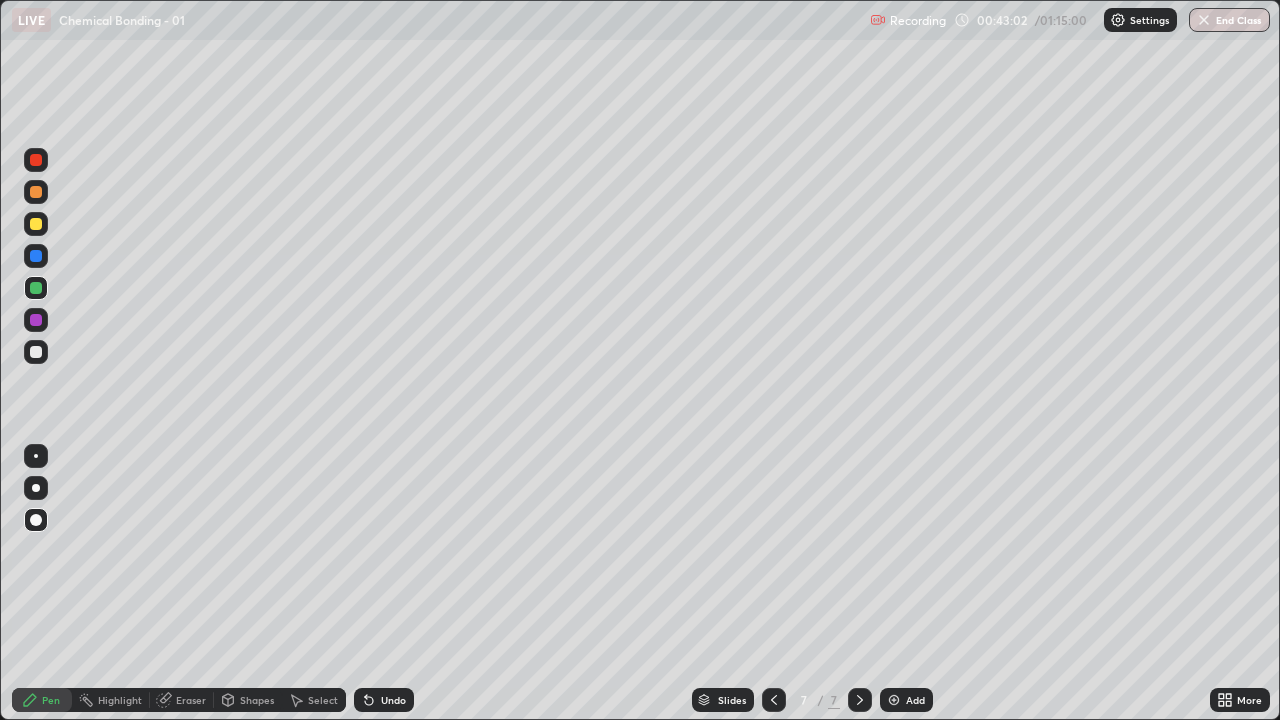 click at bounding box center (36, 352) 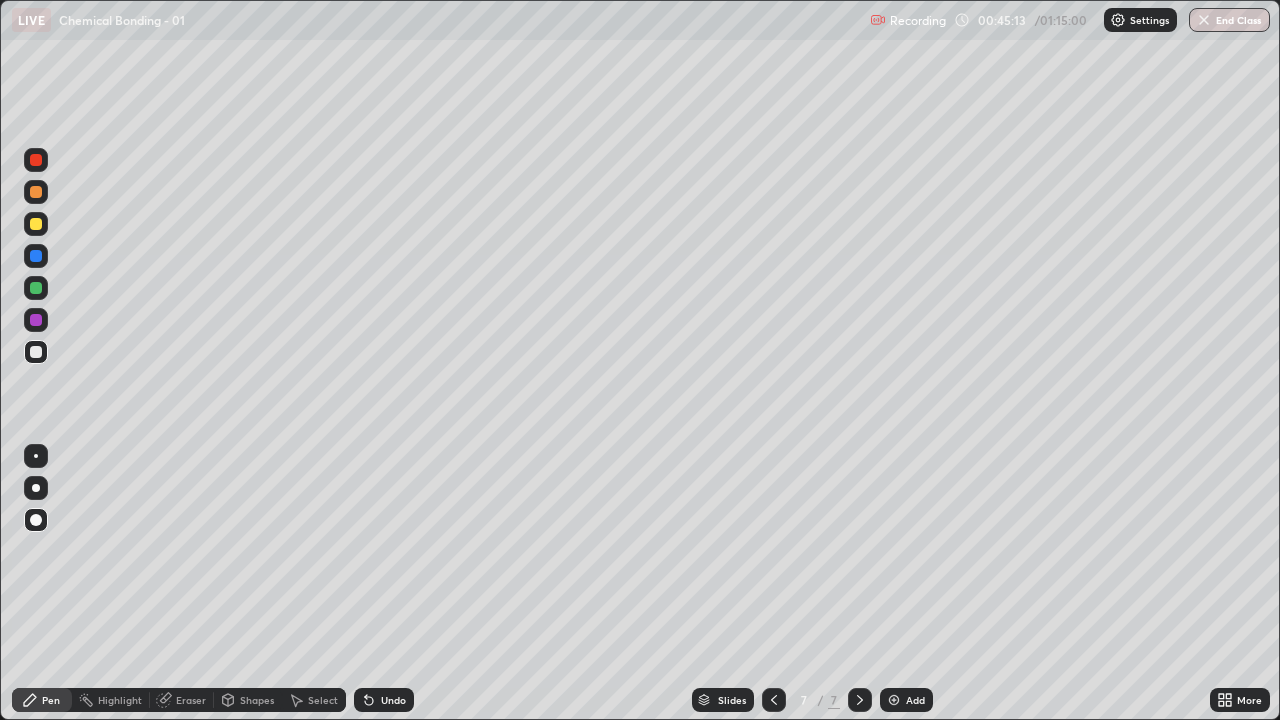 click on "Add" at bounding box center [906, 700] 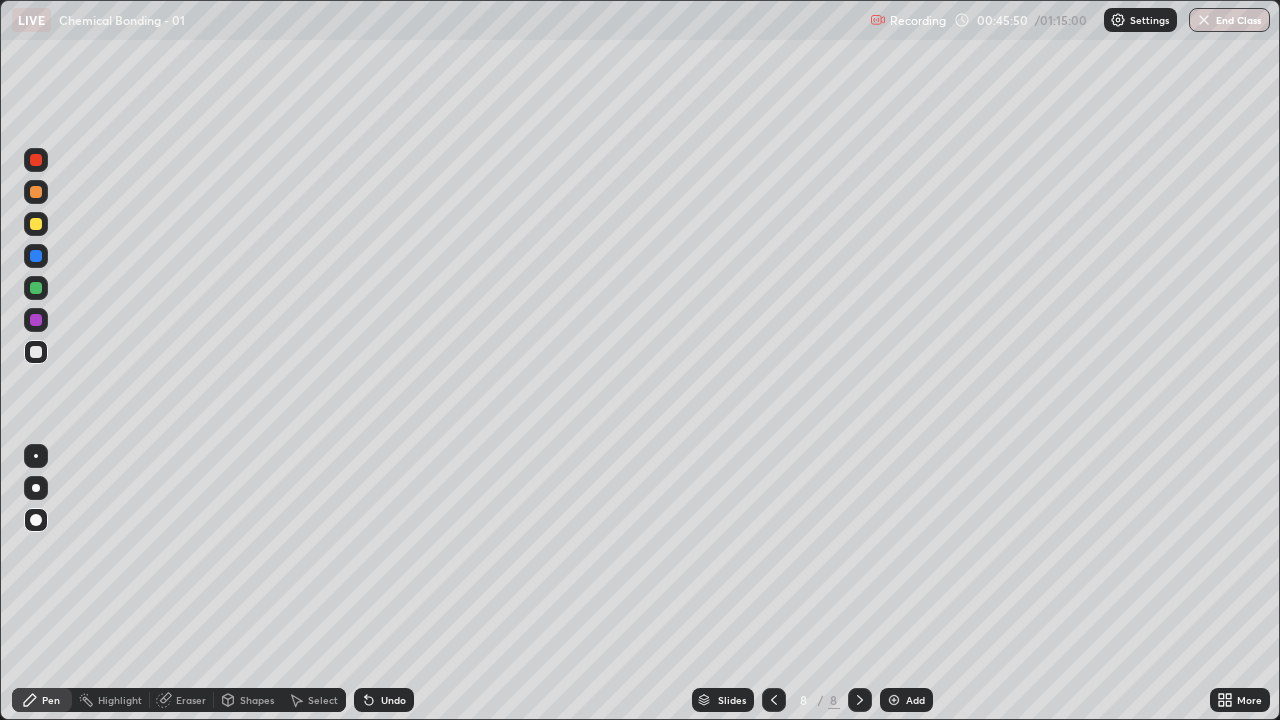 click at bounding box center [36, 288] 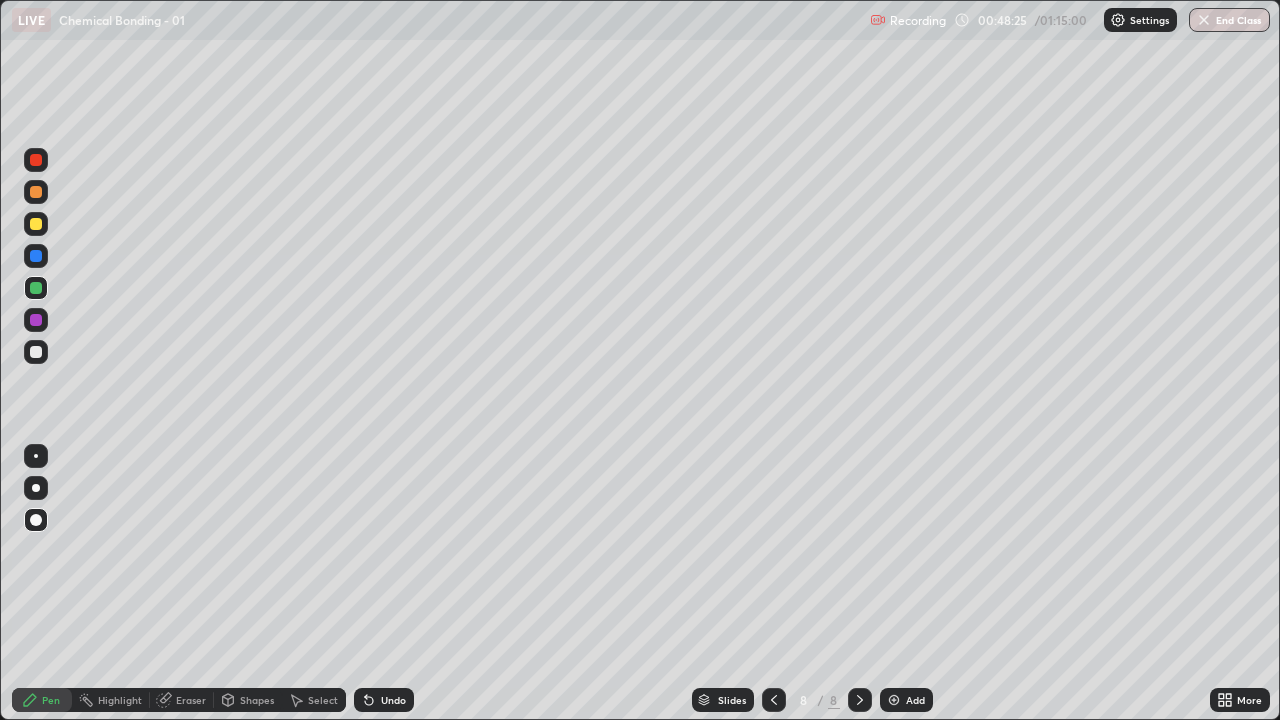click at bounding box center (36, 352) 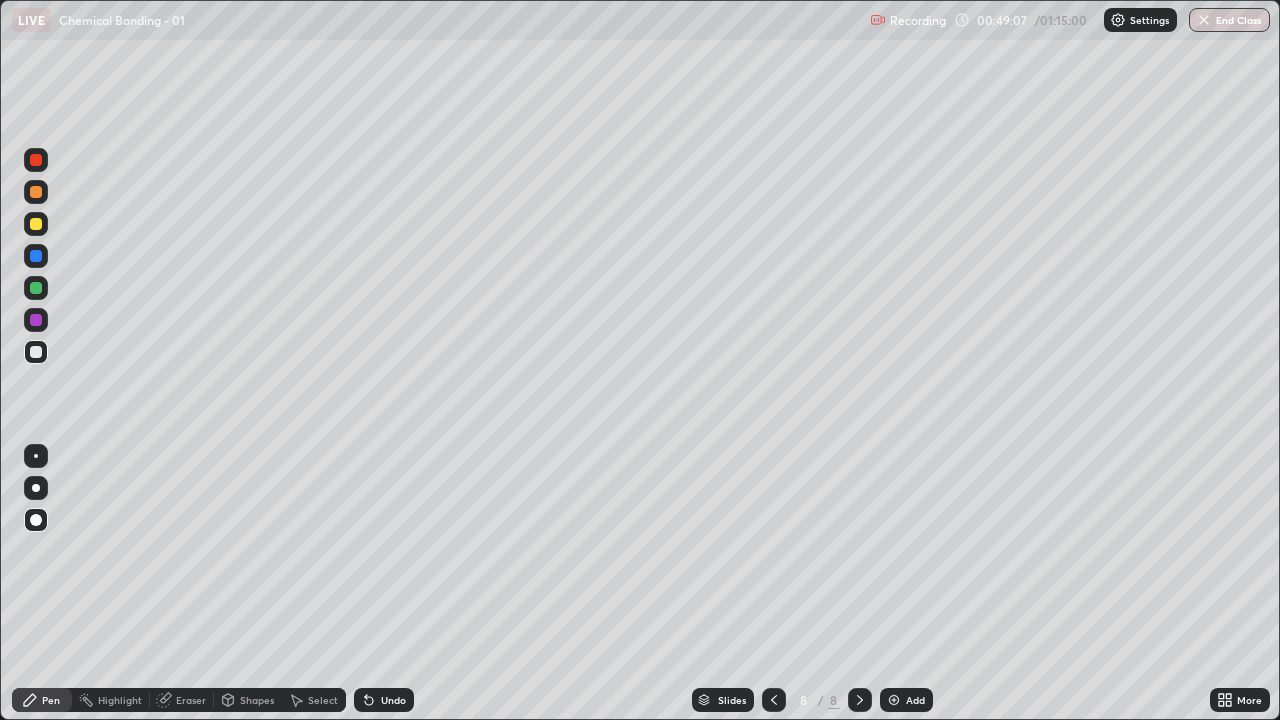click at bounding box center (36, 288) 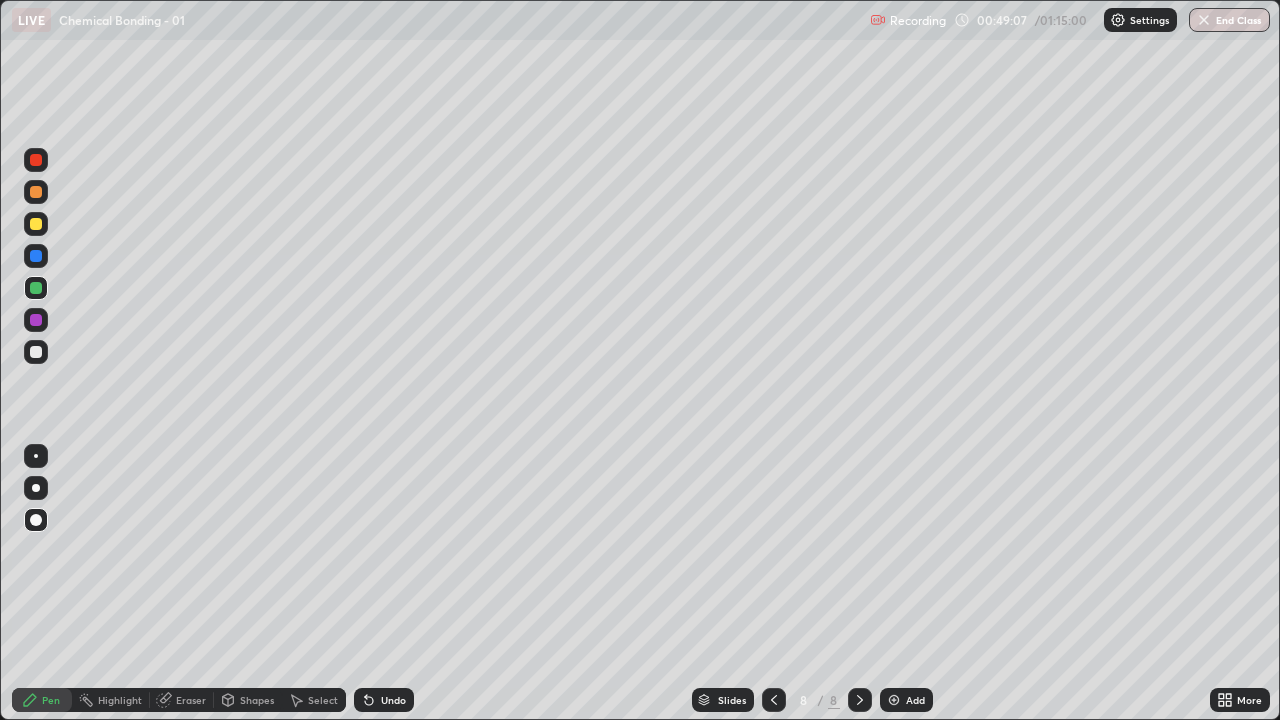 click at bounding box center [36, 352] 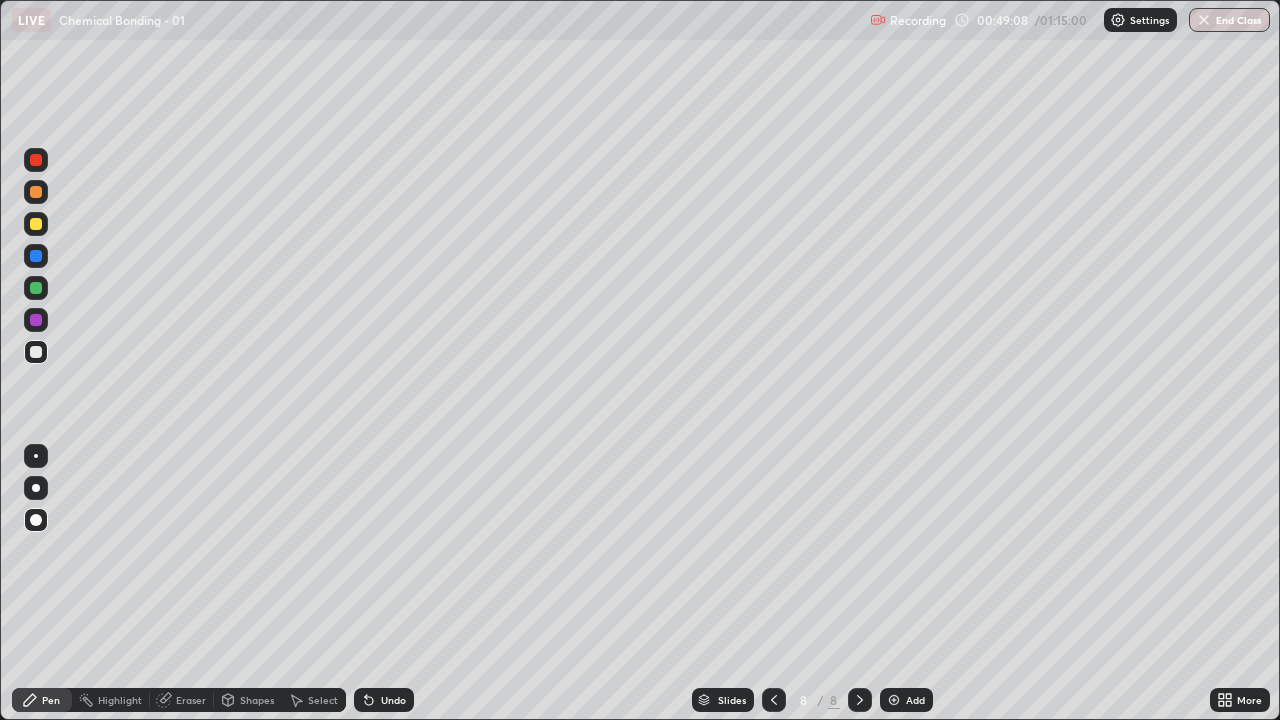click at bounding box center [36, 288] 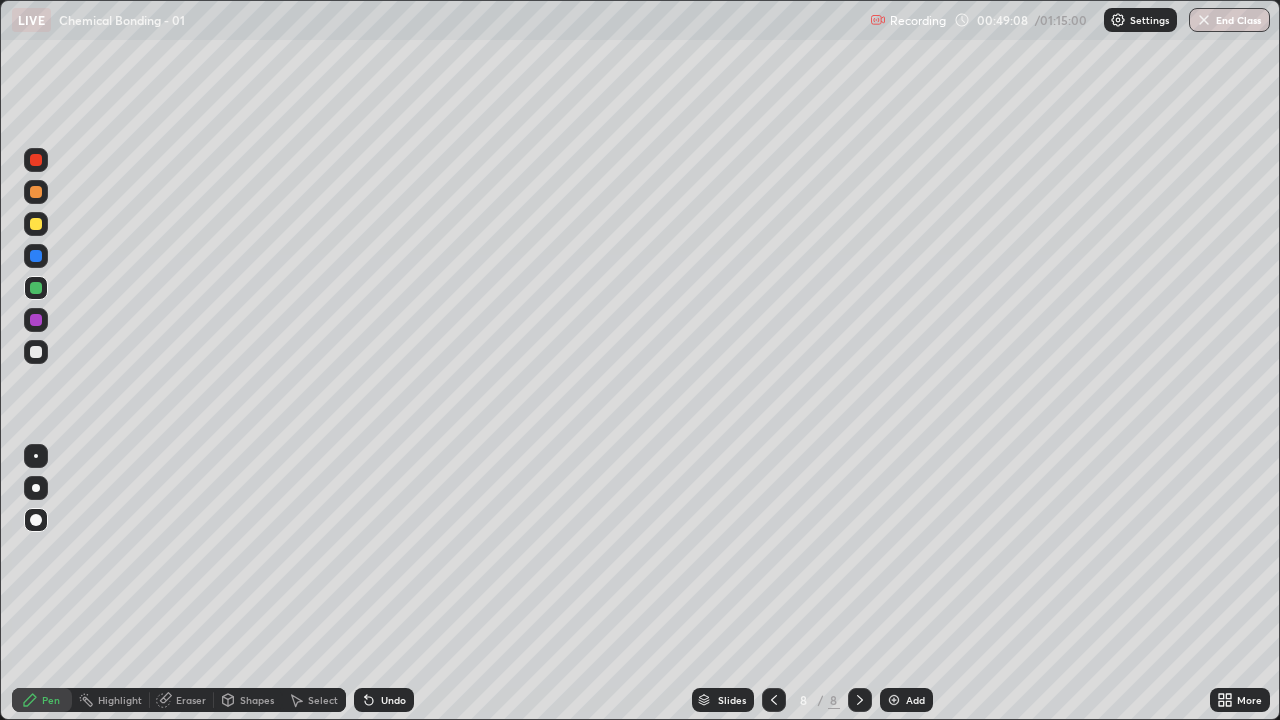 click at bounding box center [36, 352] 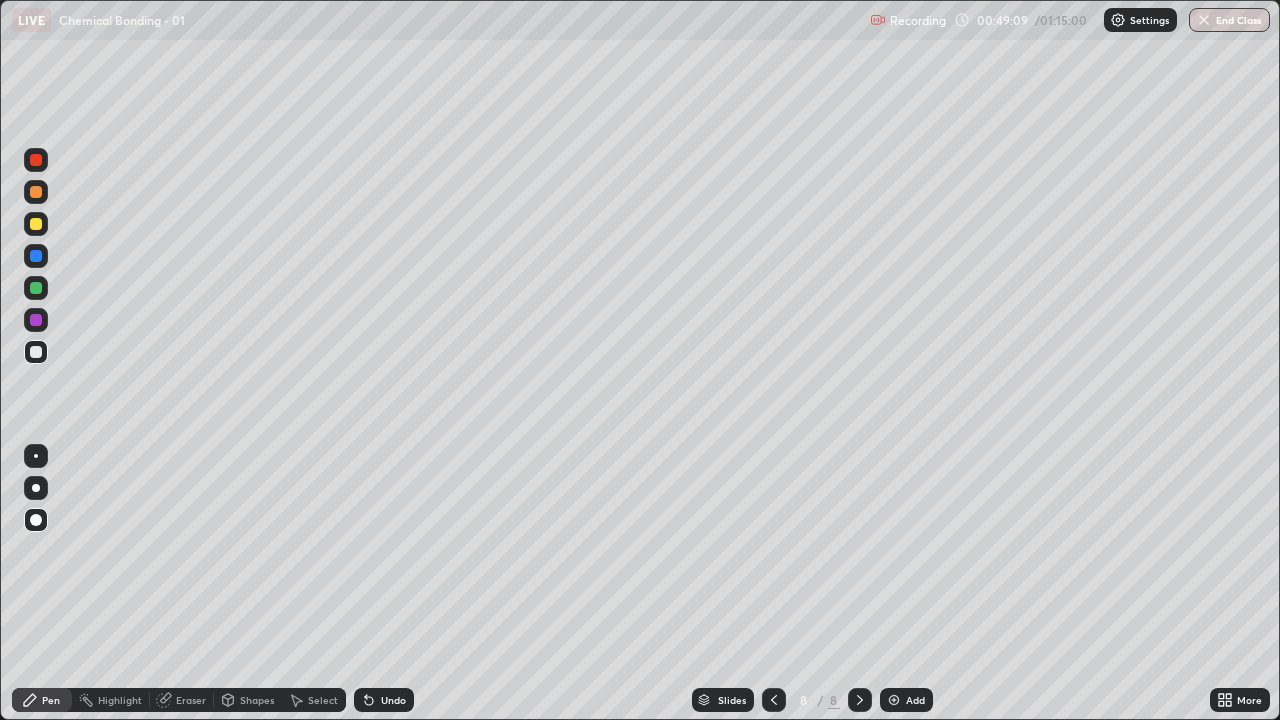 click at bounding box center (36, 224) 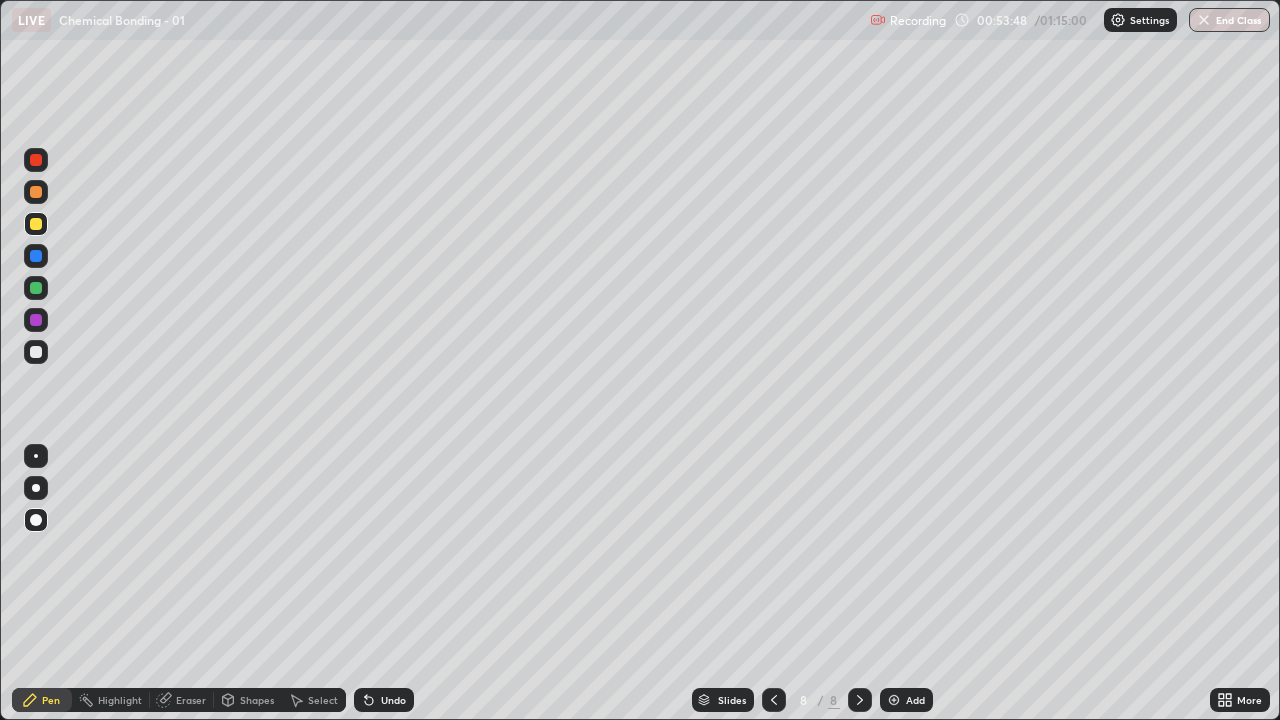 click at bounding box center (36, 352) 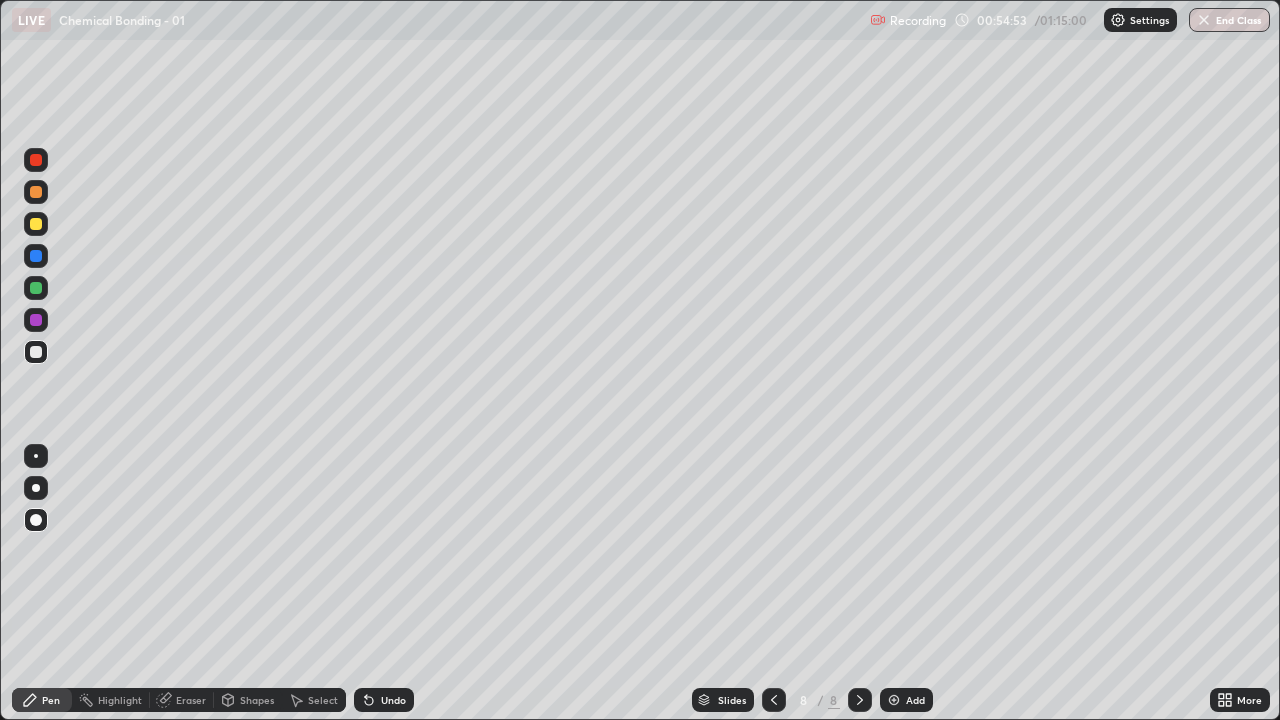 click on "Add" at bounding box center [915, 700] 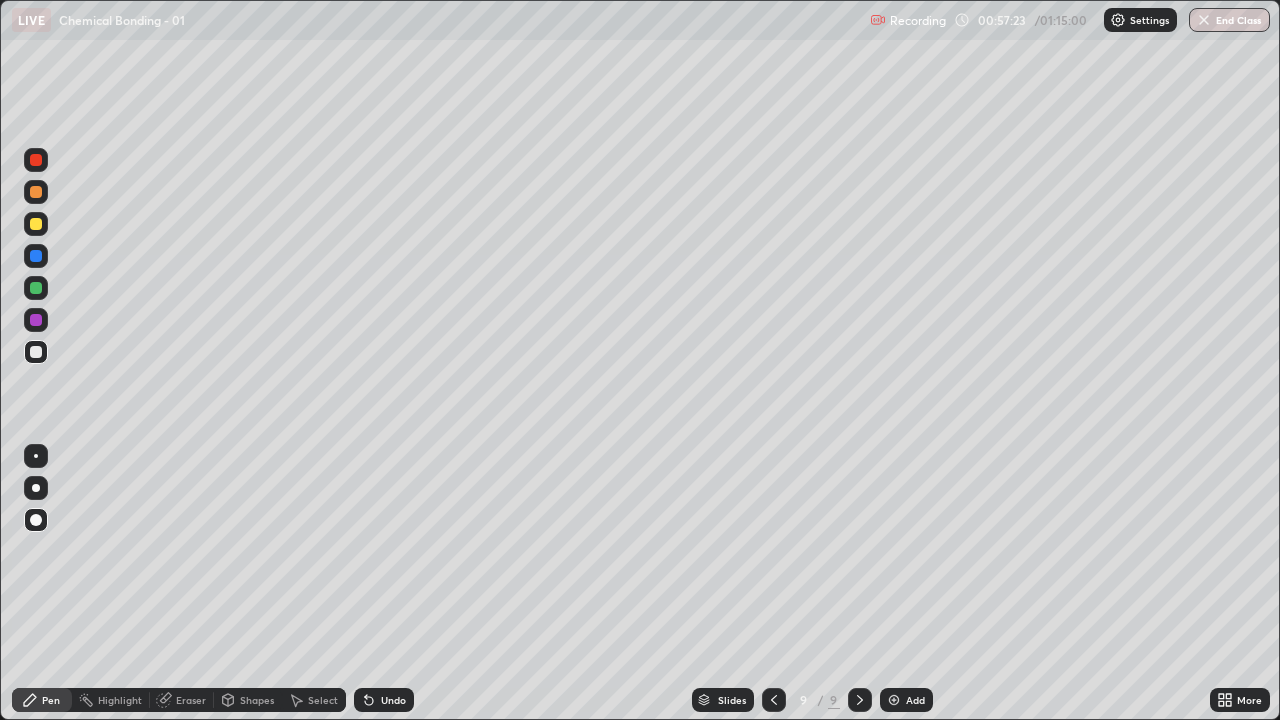 click at bounding box center [36, 224] 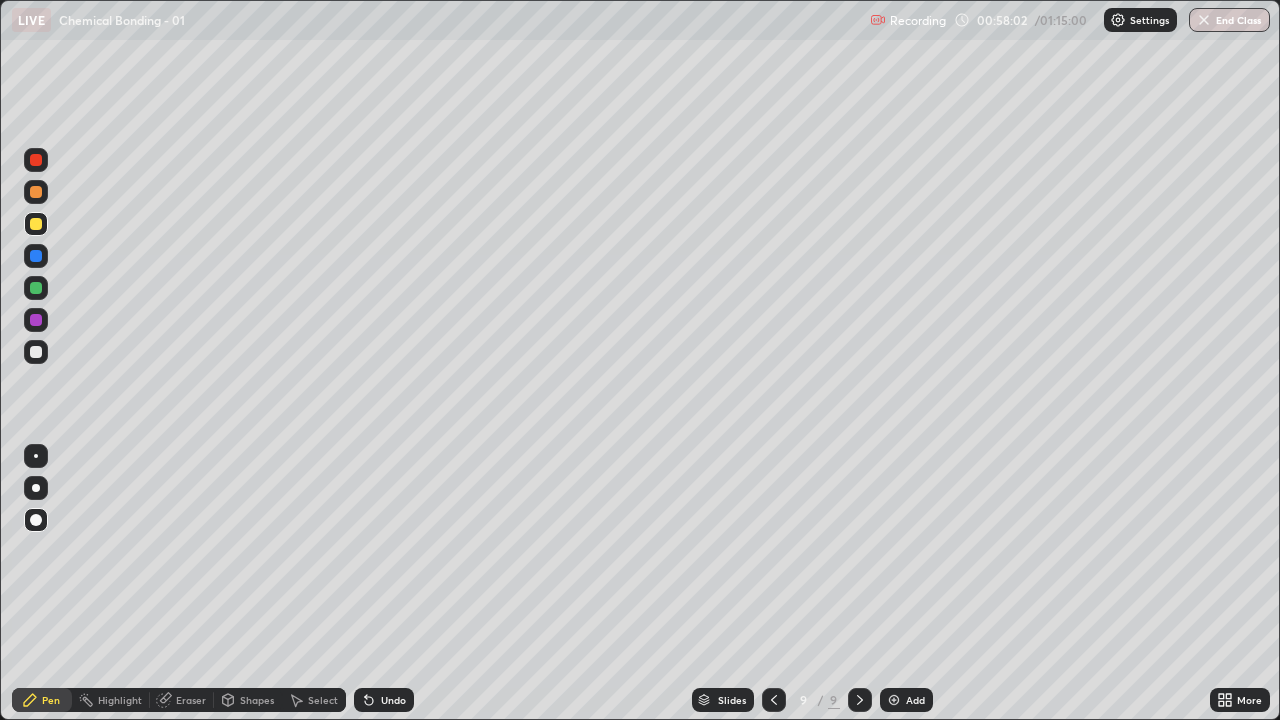click at bounding box center [36, 352] 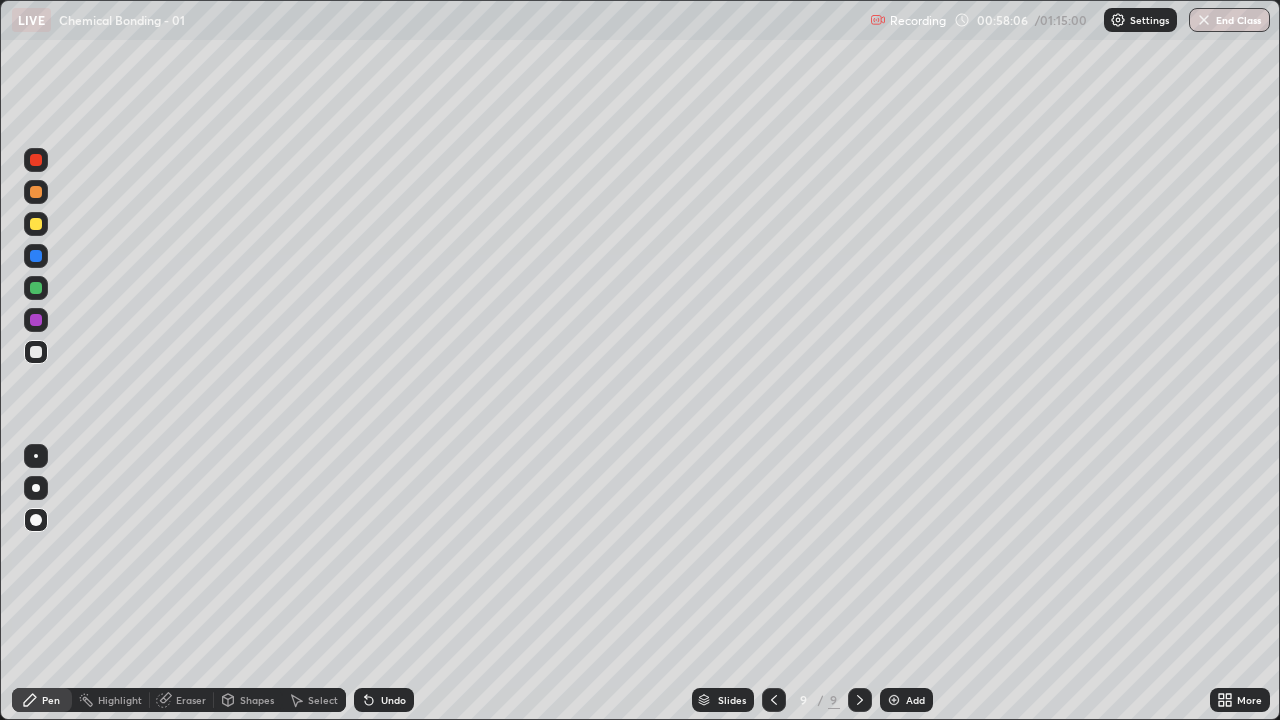 click 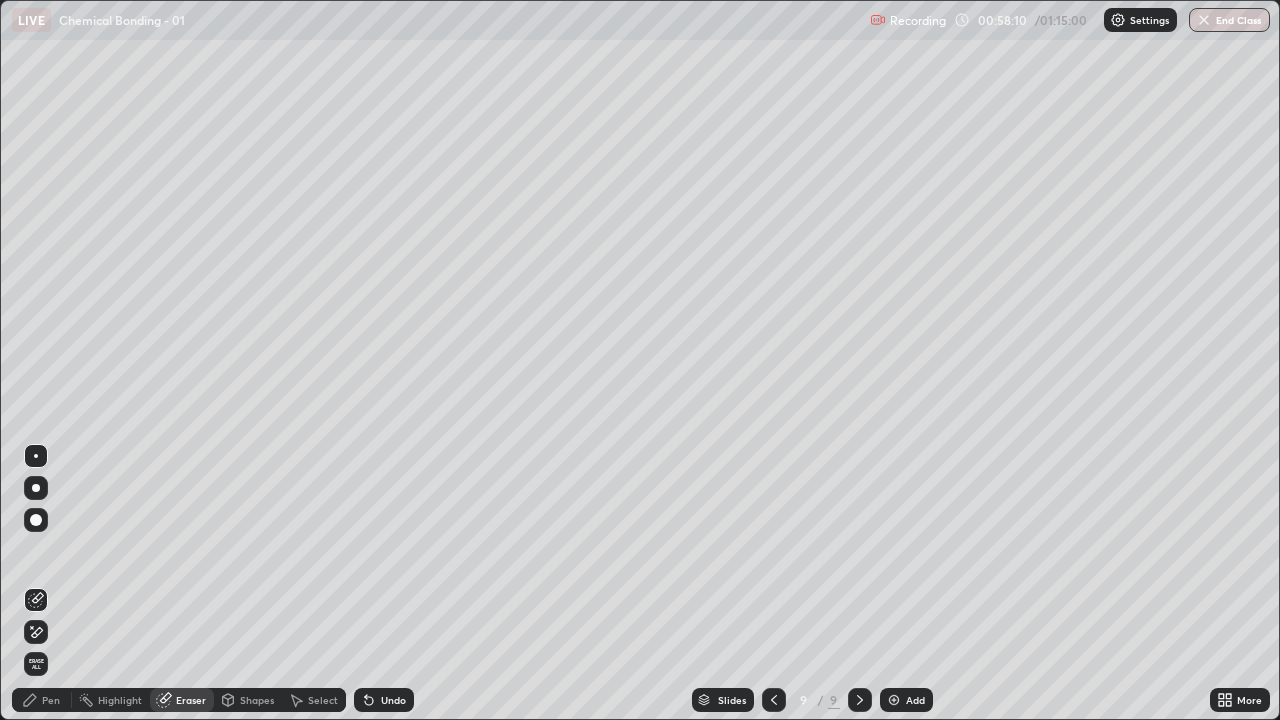 click on "Pen" at bounding box center (42, 700) 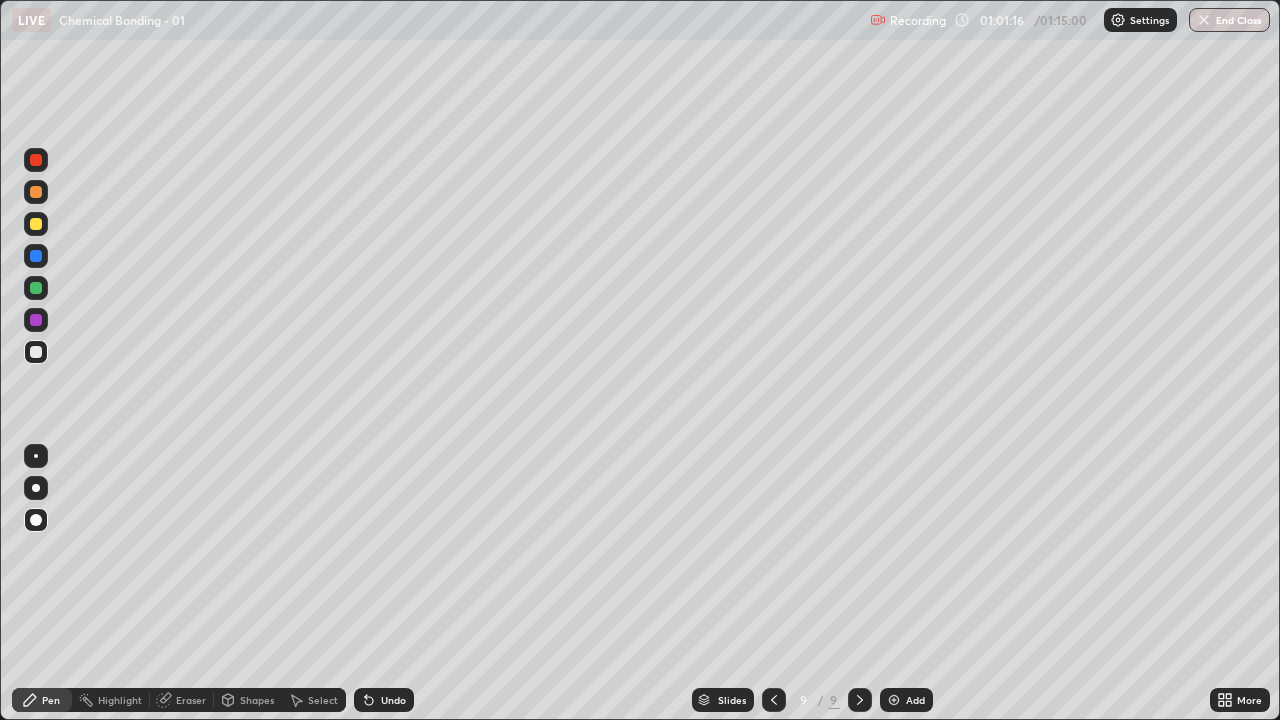 click on "Add" at bounding box center [915, 700] 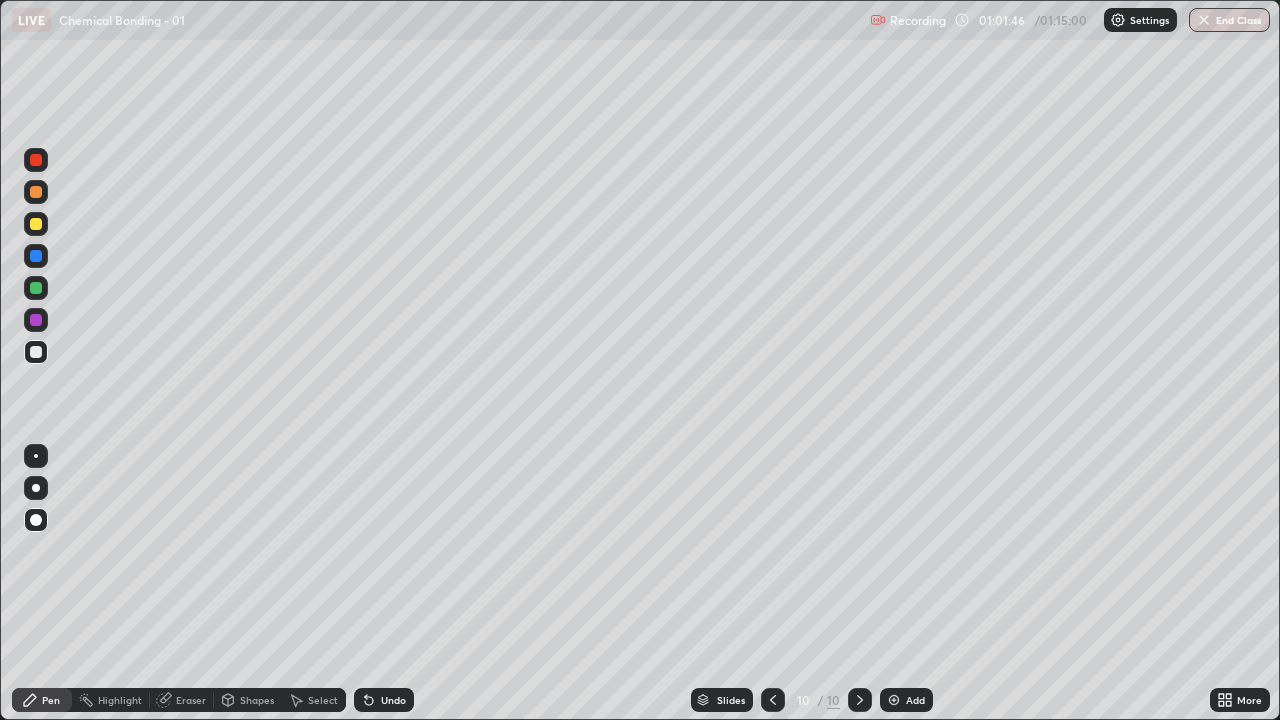 click at bounding box center [36, 352] 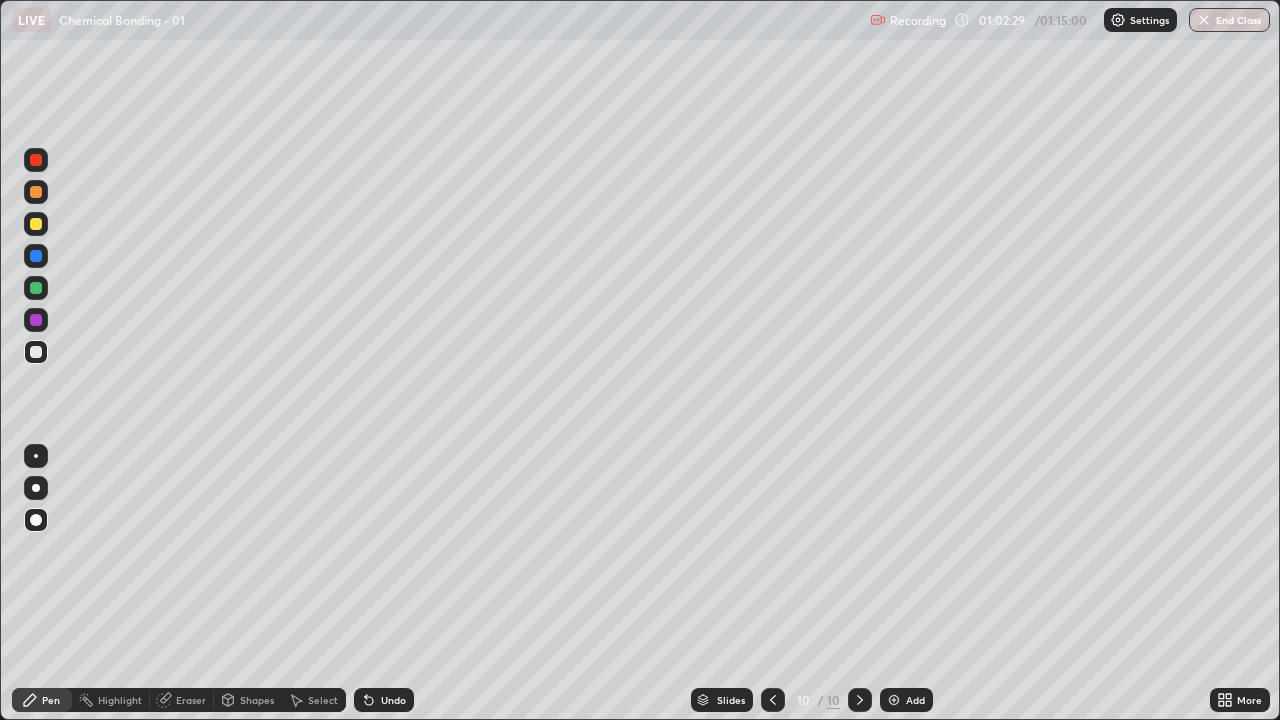 click at bounding box center [36, 288] 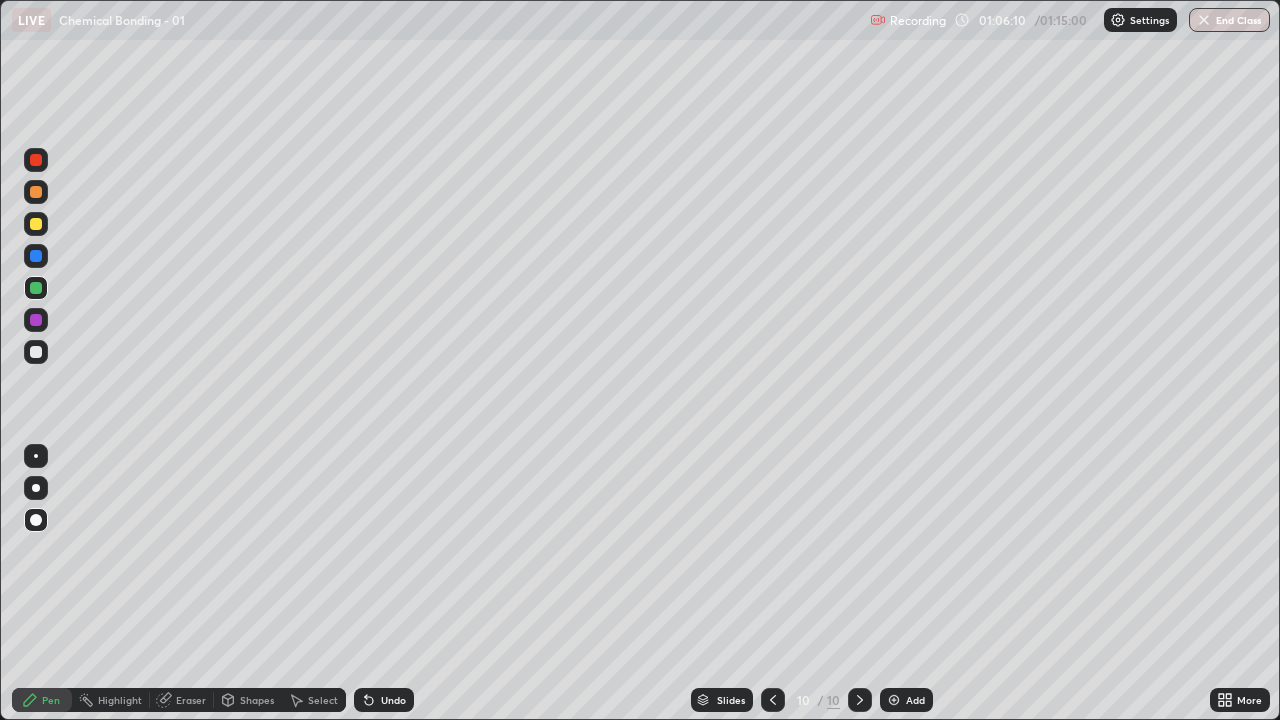 click at bounding box center [773, 700] 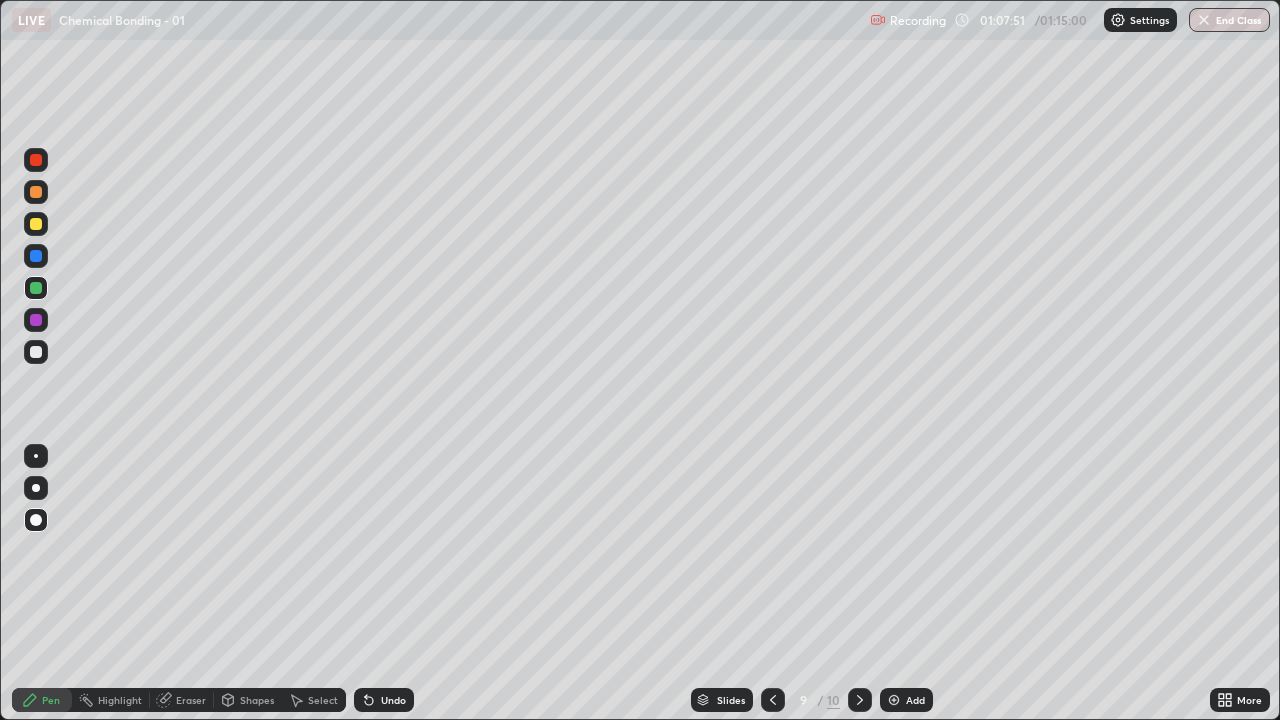 click 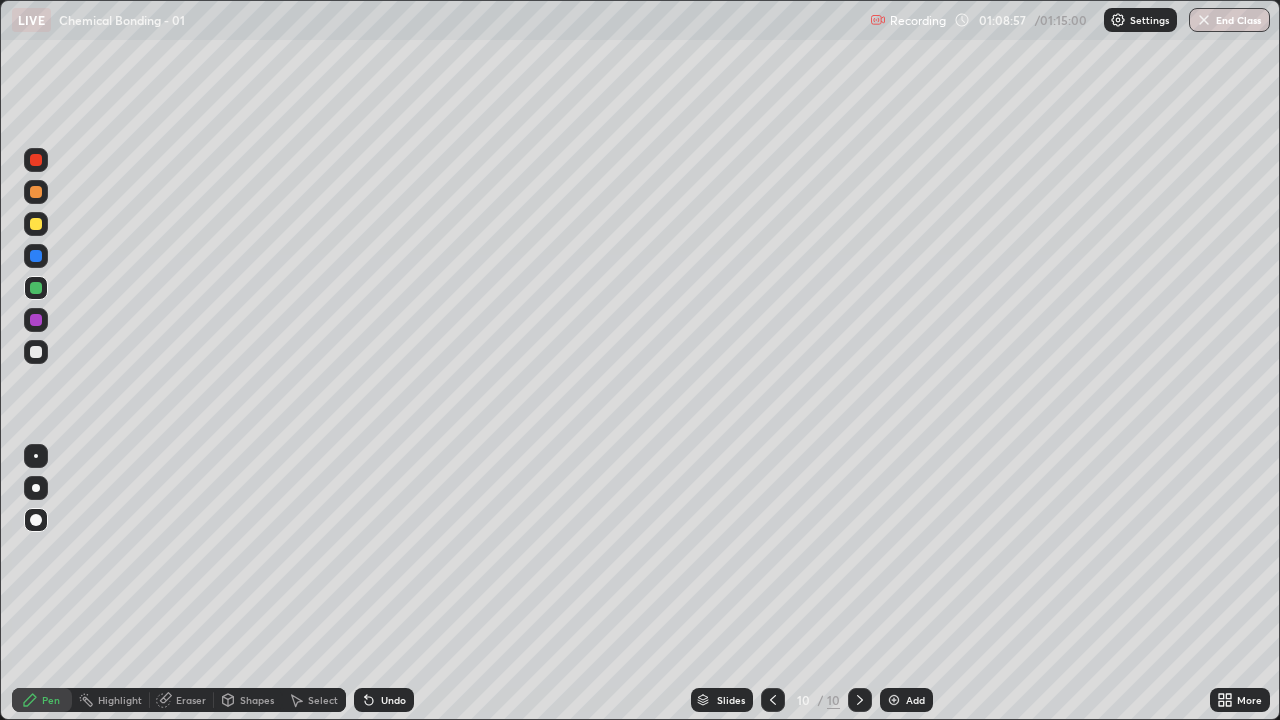 click 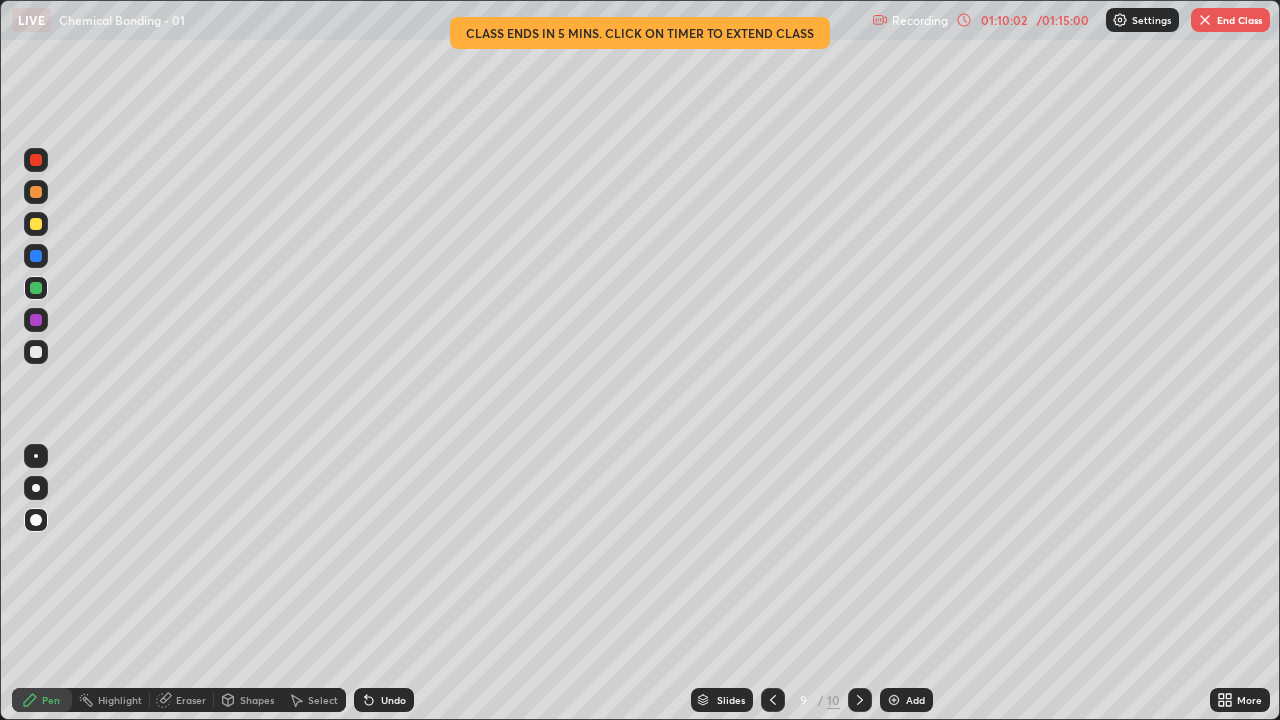 click on "End Class" at bounding box center (1230, 20) 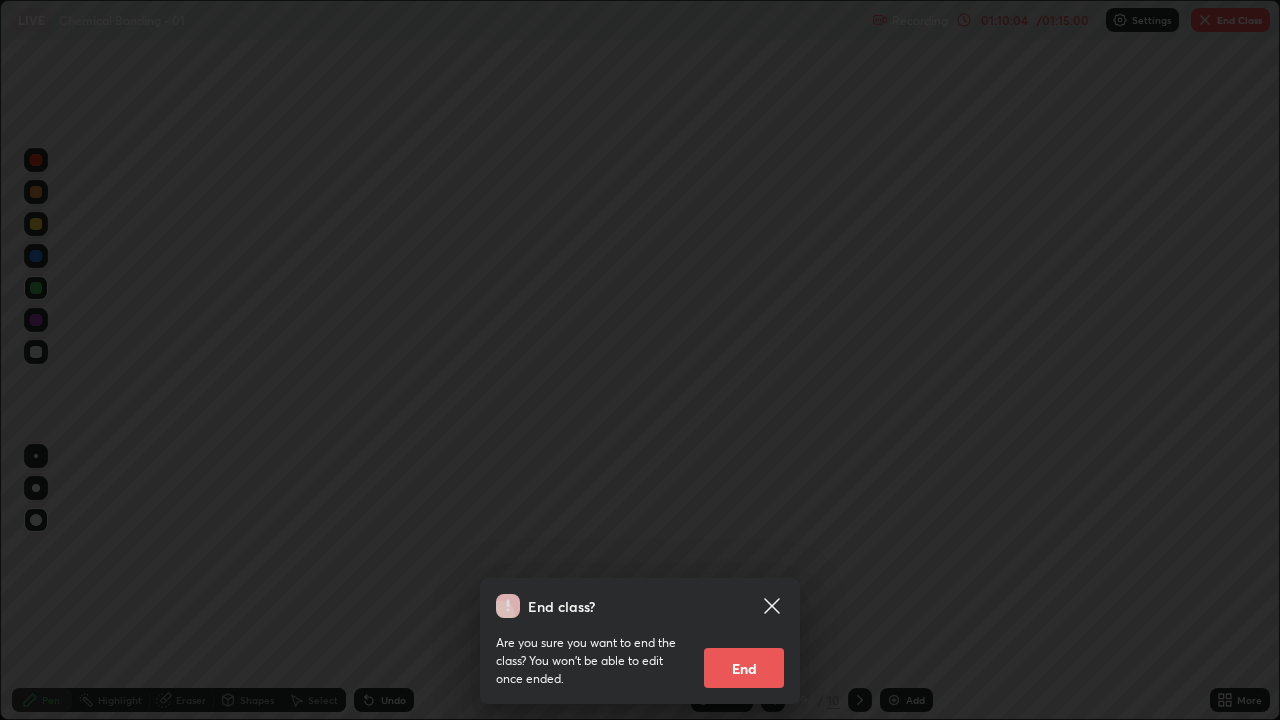 click on "End" at bounding box center (744, 668) 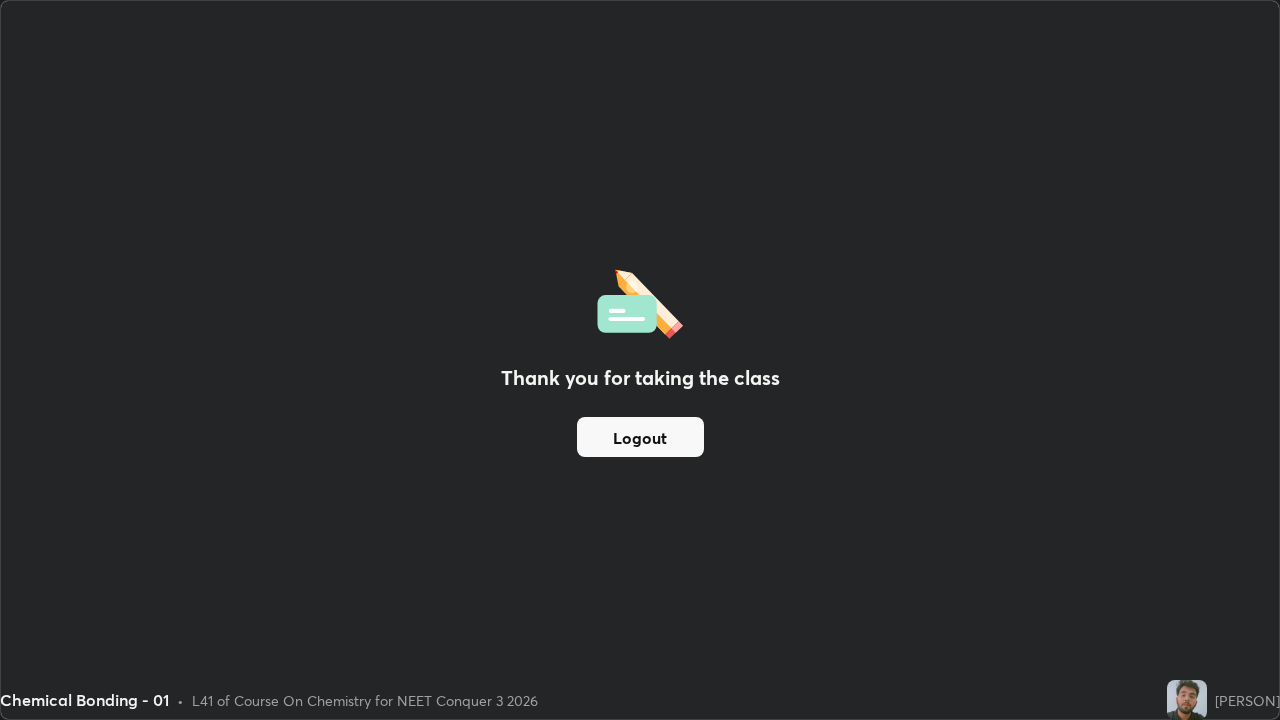 click on "Logout" at bounding box center (640, 437) 